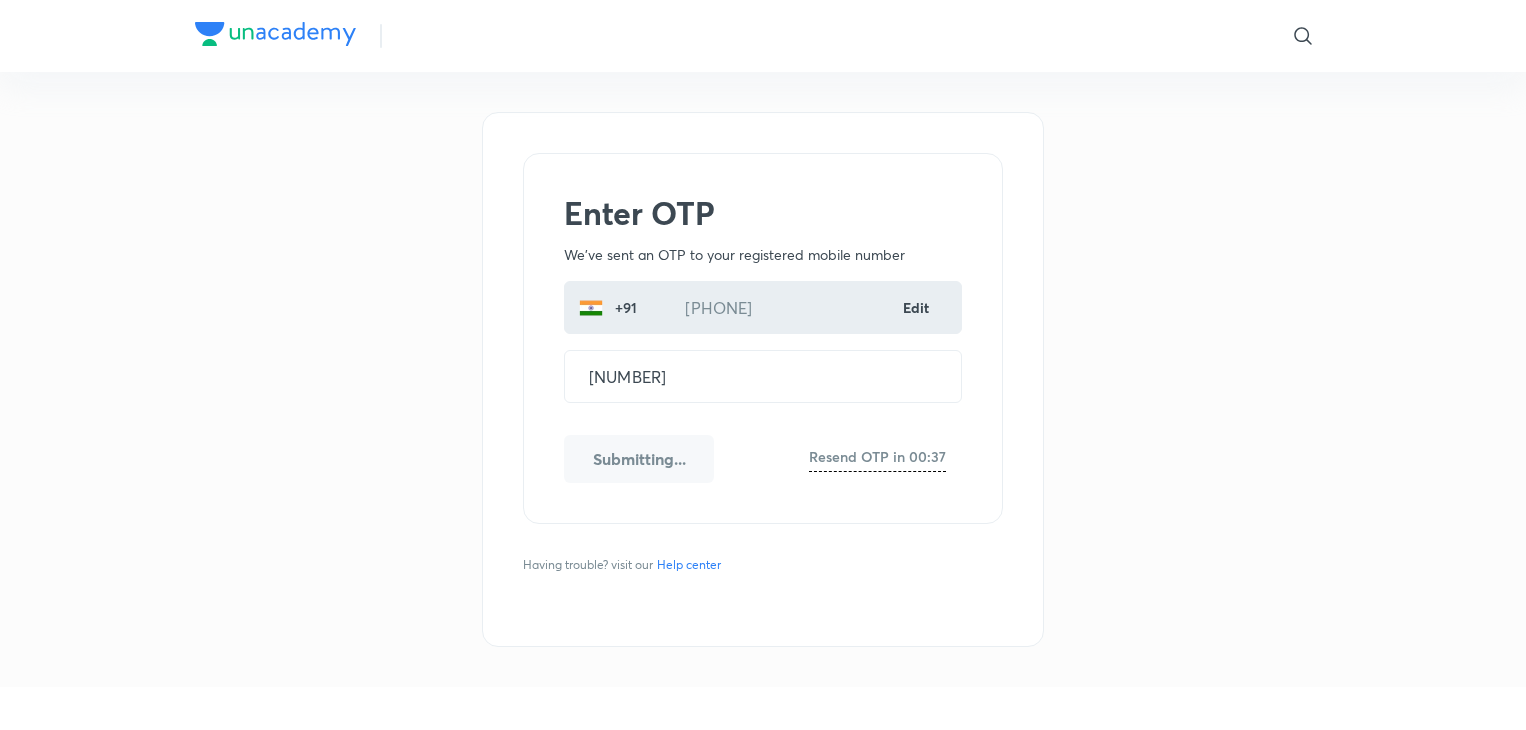 scroll, scrollTop: 0, scrollLeft: 0, axis: both 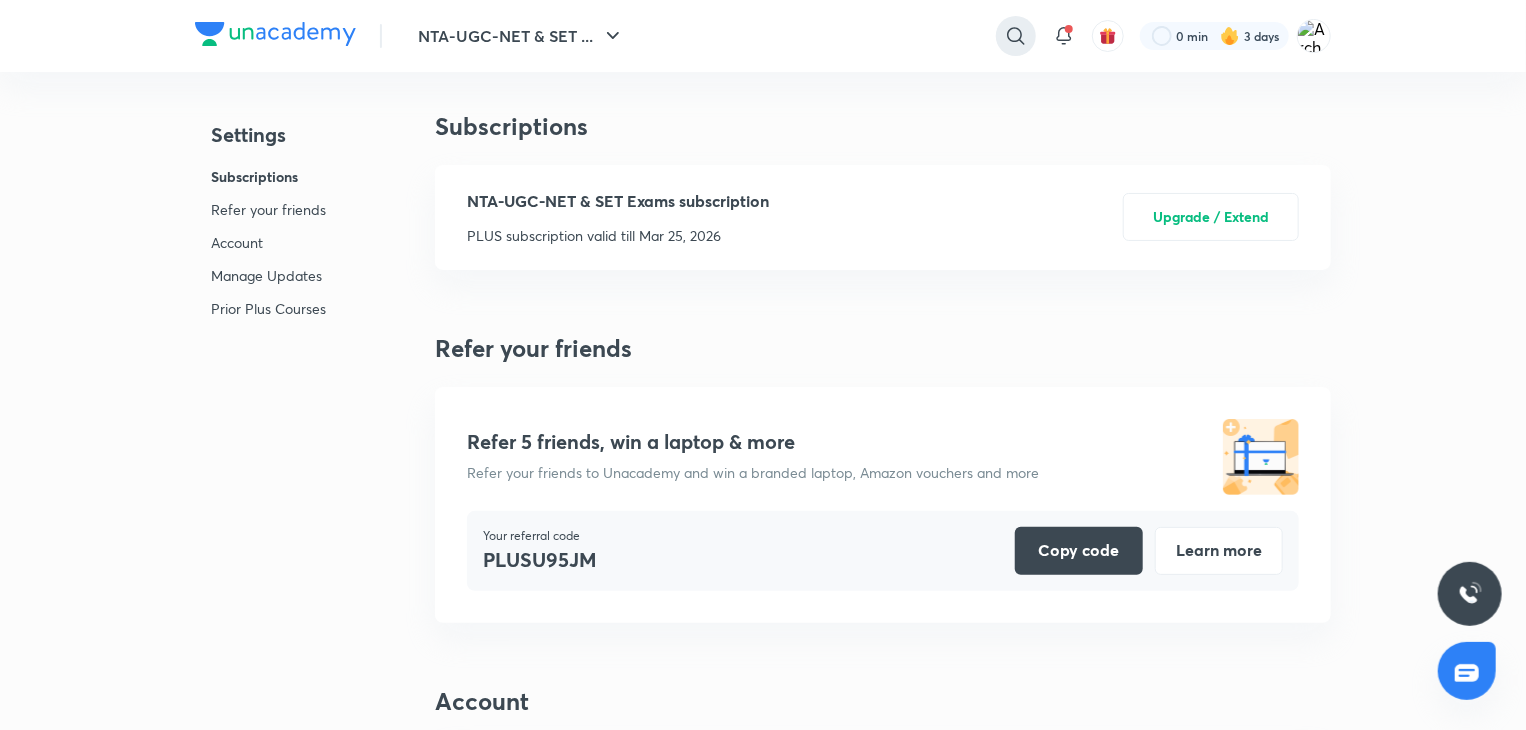 click 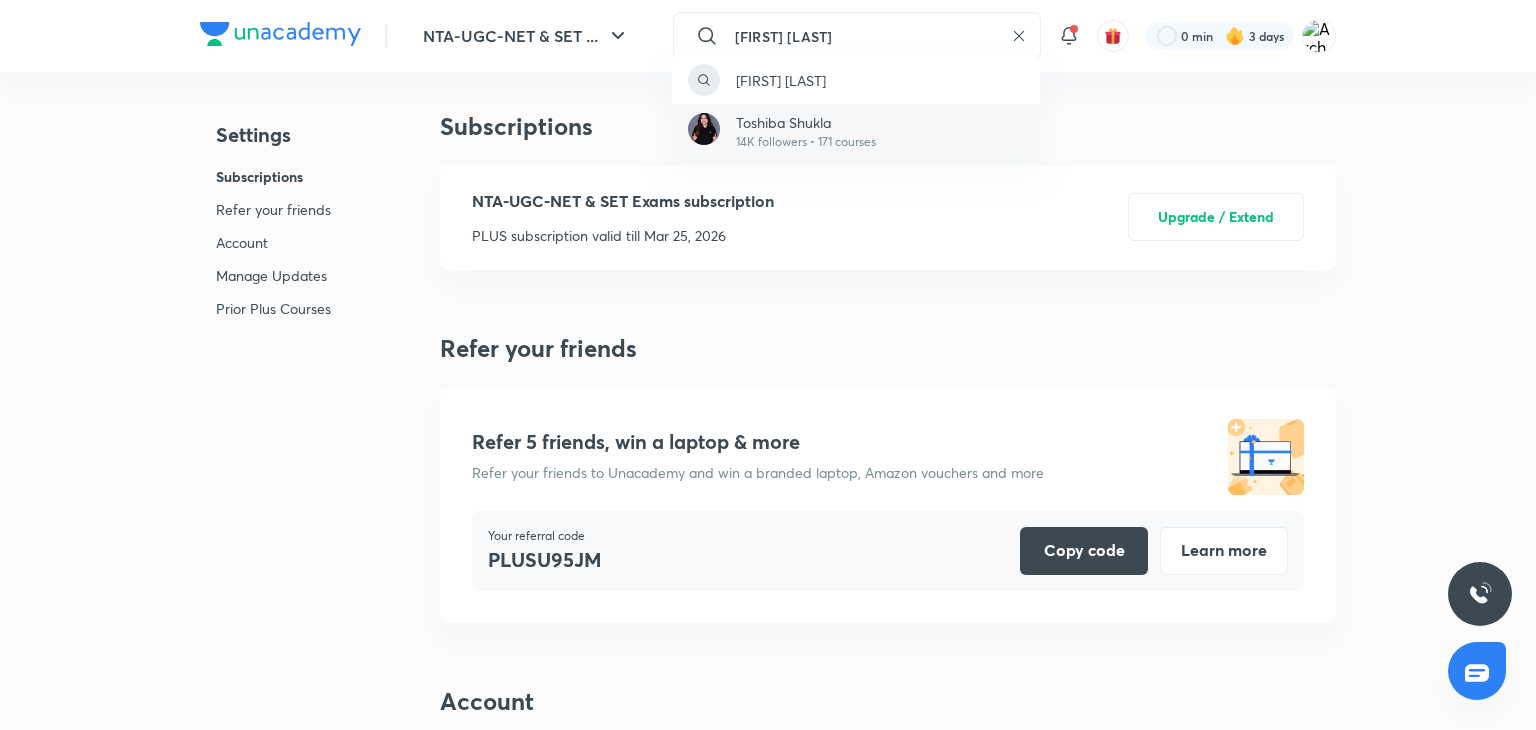 type on "[FIRST] [LAST]" 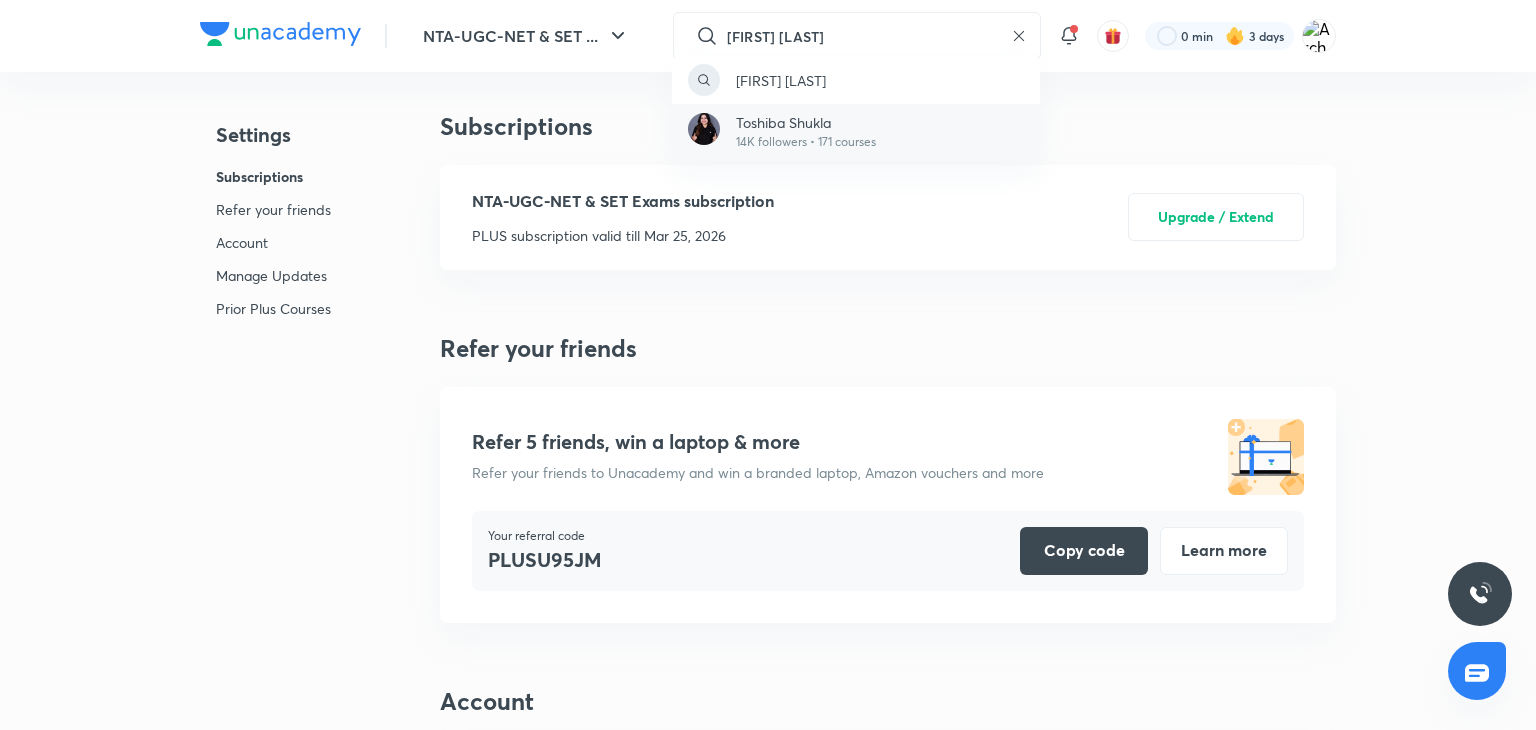 click on "Toshiba Shukla" at bounding box center [806, 122] 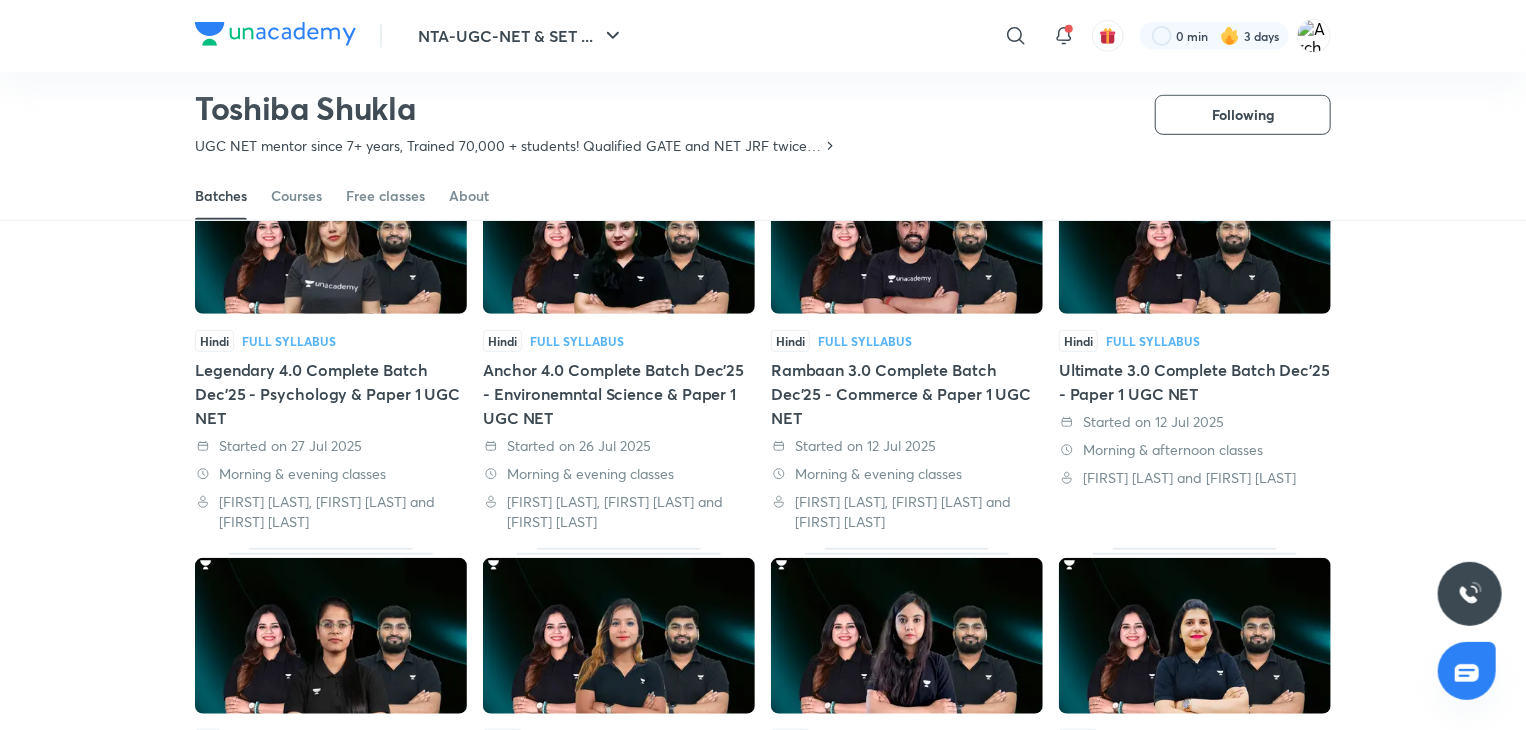 scroll, scrollTop: 286, scrollLeft: 0, axis: vertical 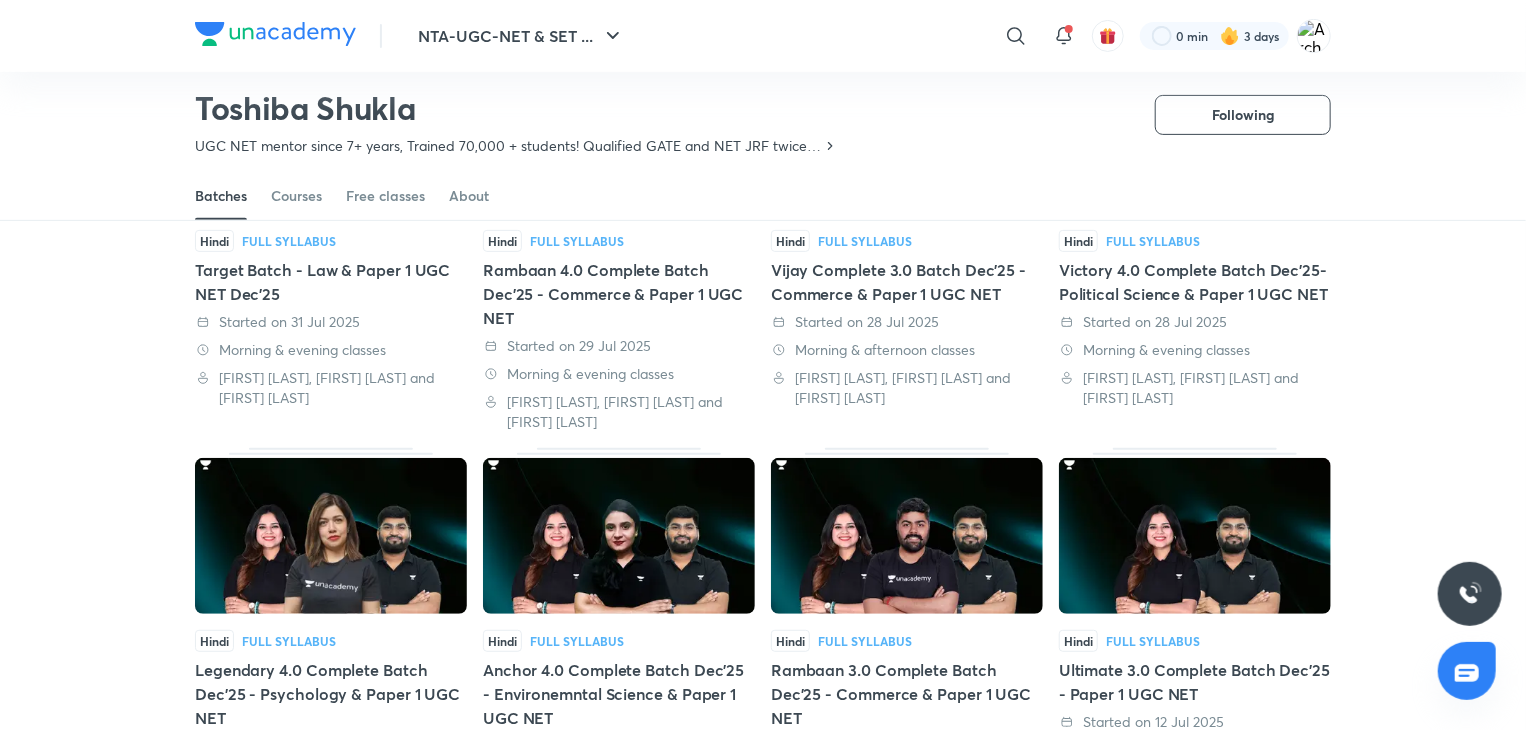 click at bounding box center (1195, 536) 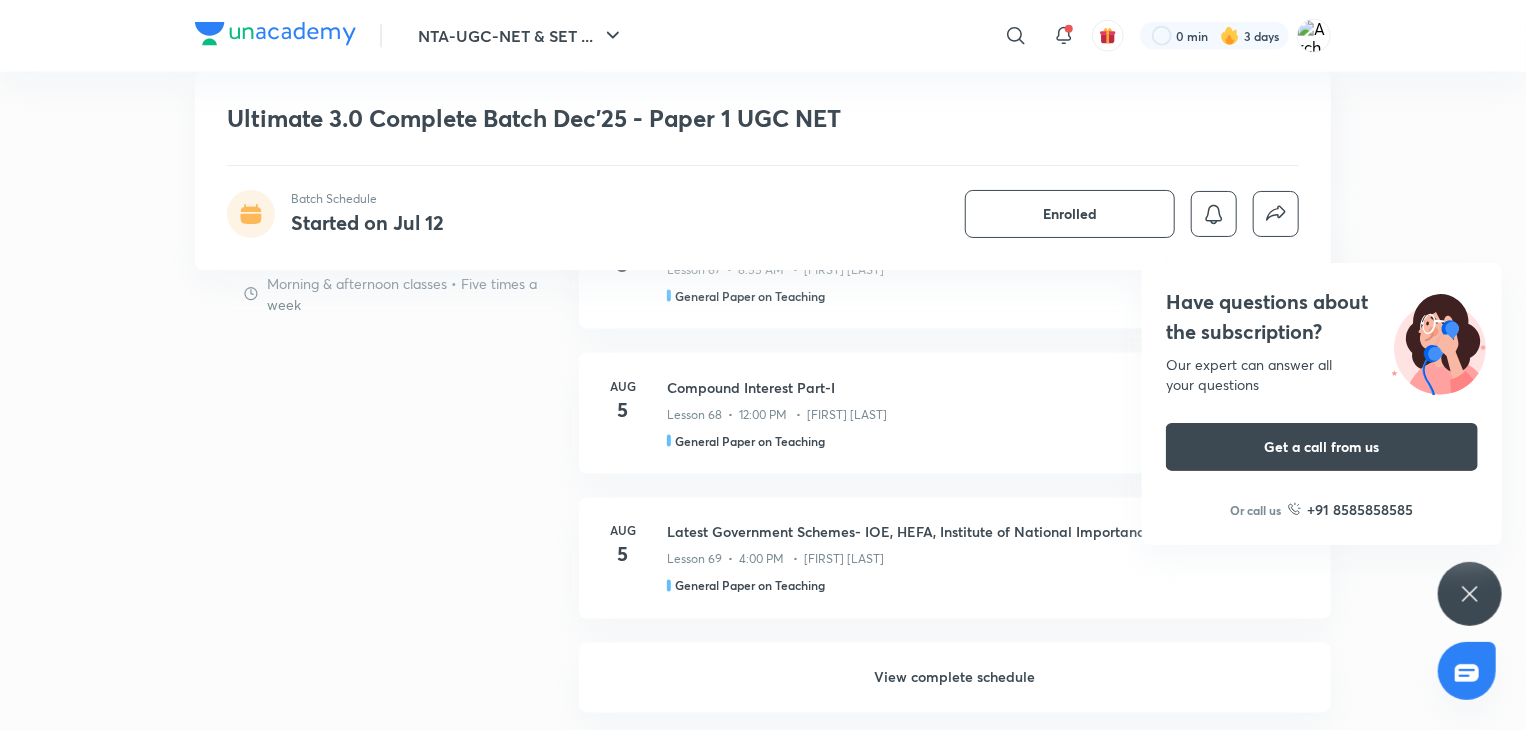 scroll, scrollTop: 1700, scrollLeft: 0, axis: vertical 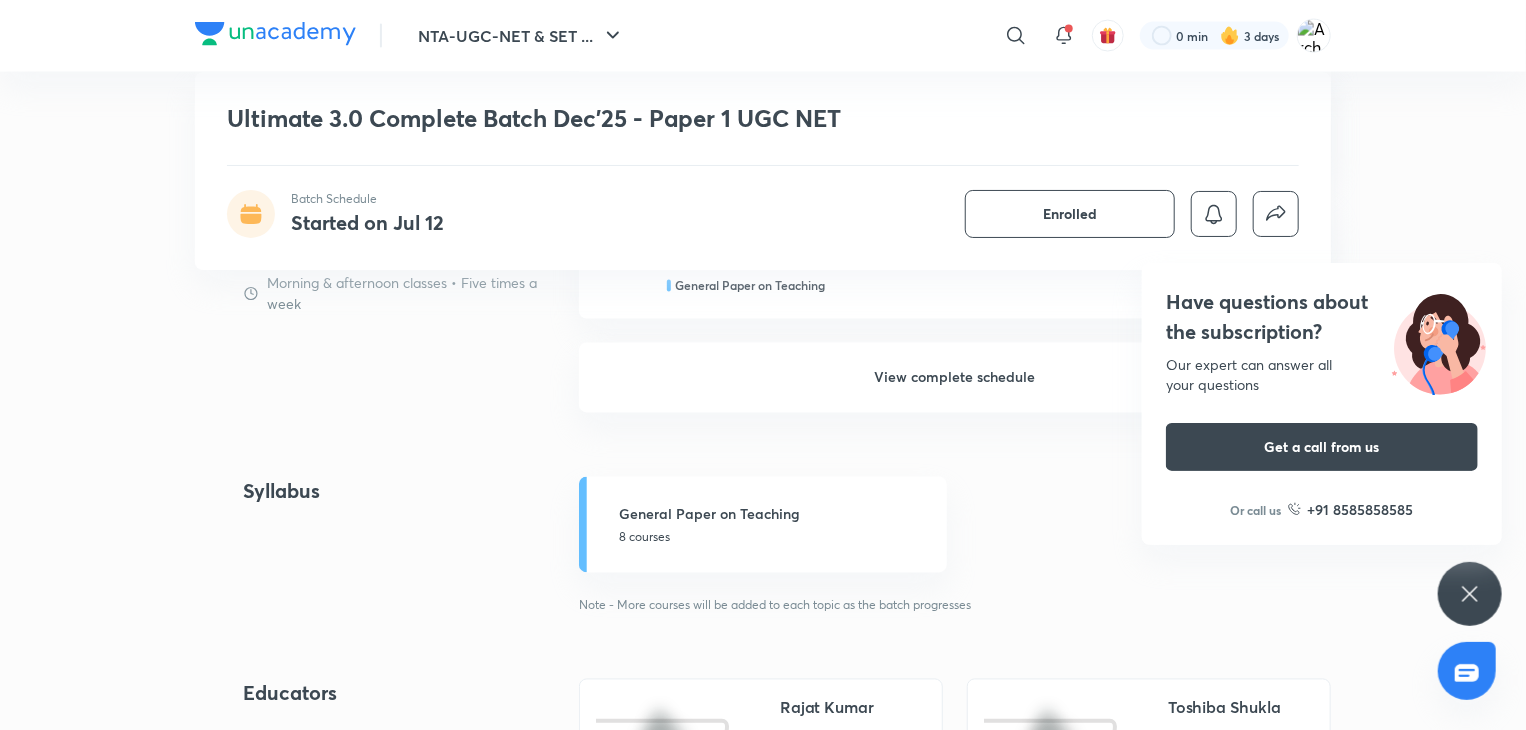 click on "View complete schedule" at bounding box center (955, 378) 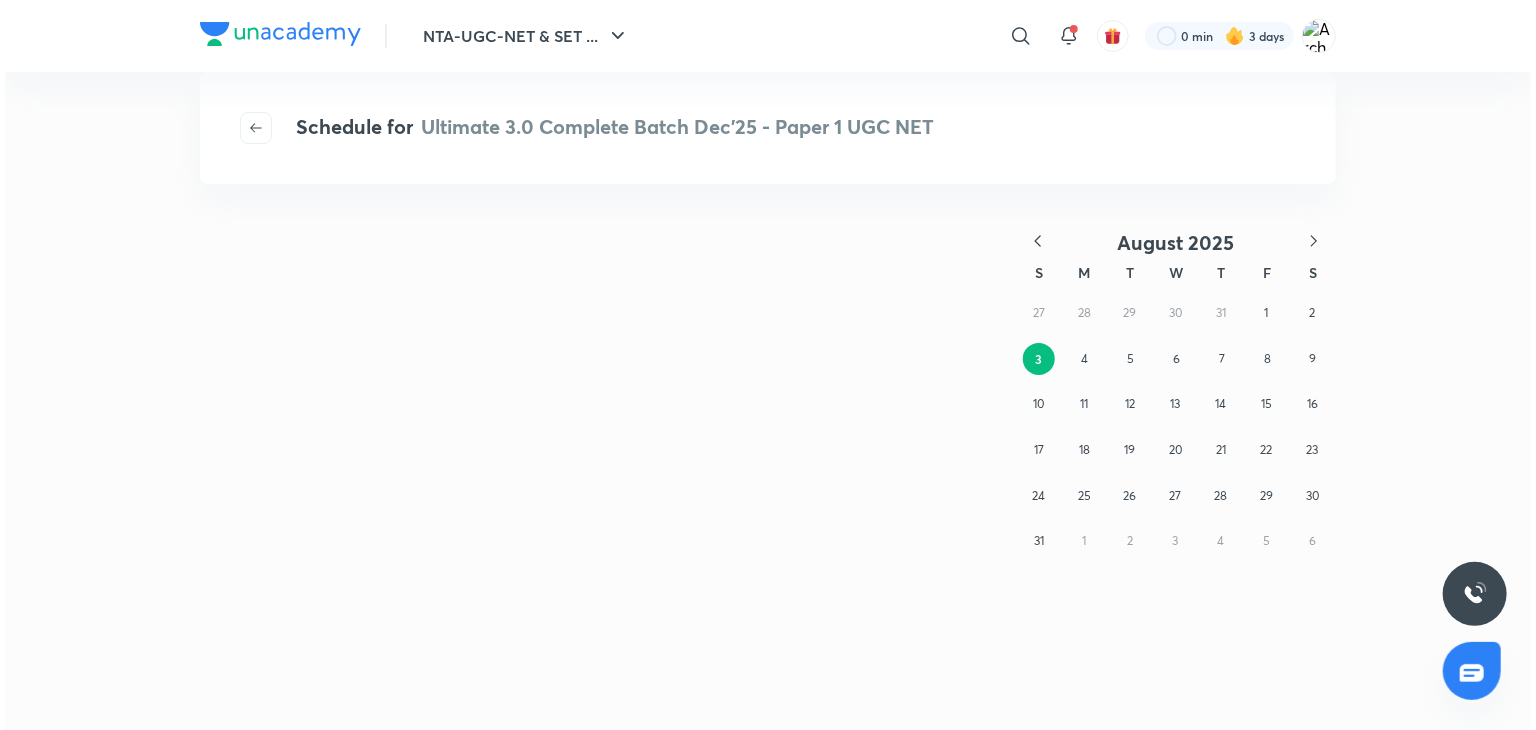scroll, scrollTop: 0, scrollLeft: 0, axis: both 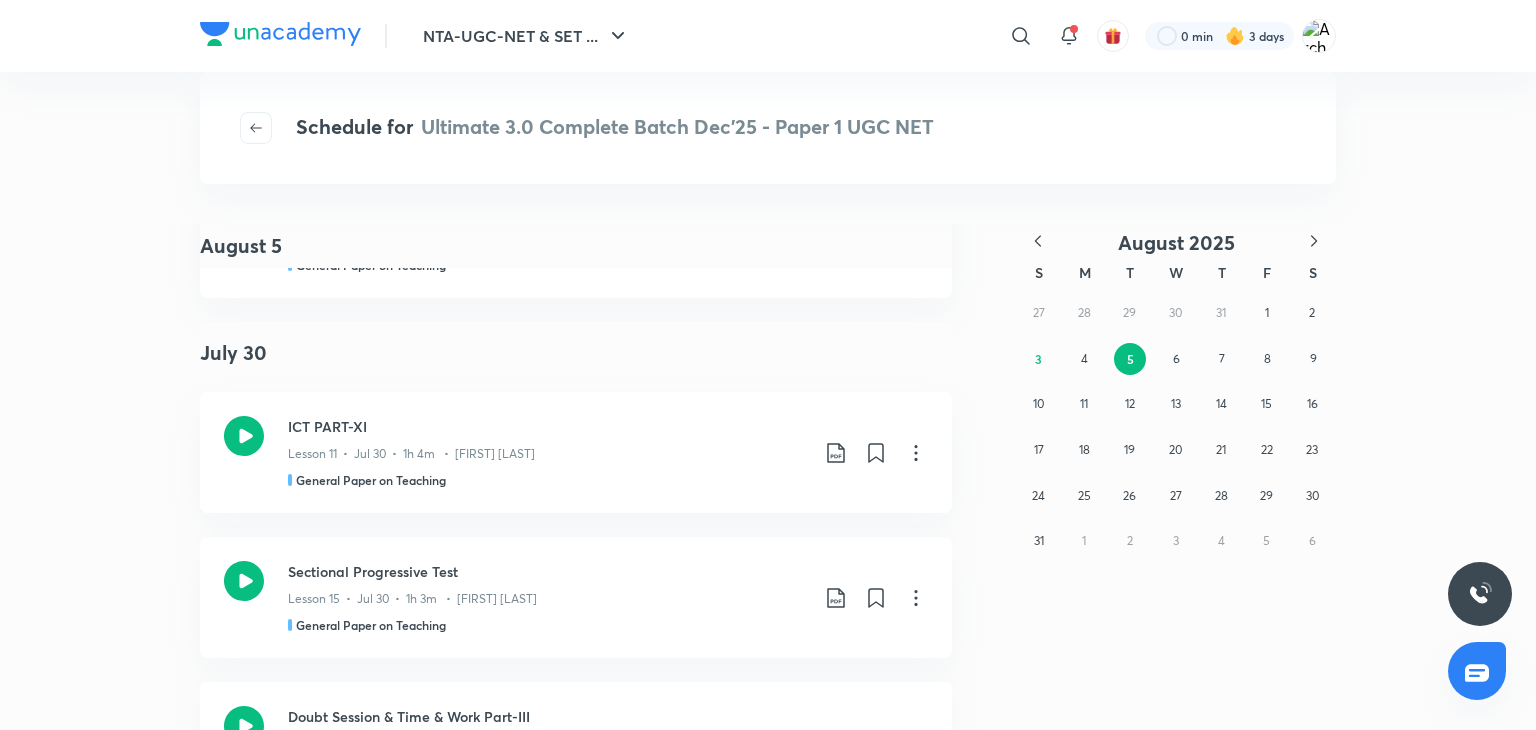 click 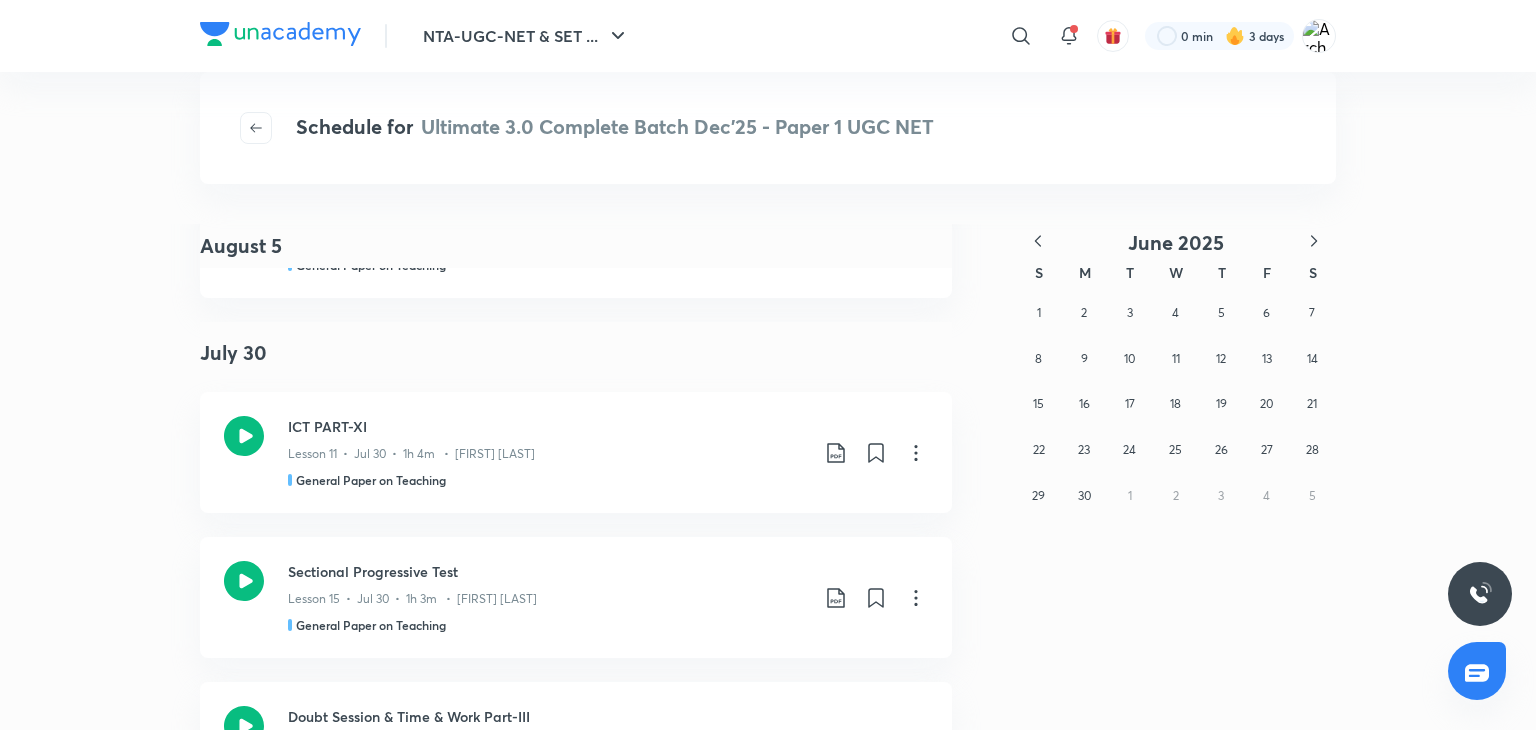scroll, scrollTop: 5449, scrollLeft: 0, axis: vertical 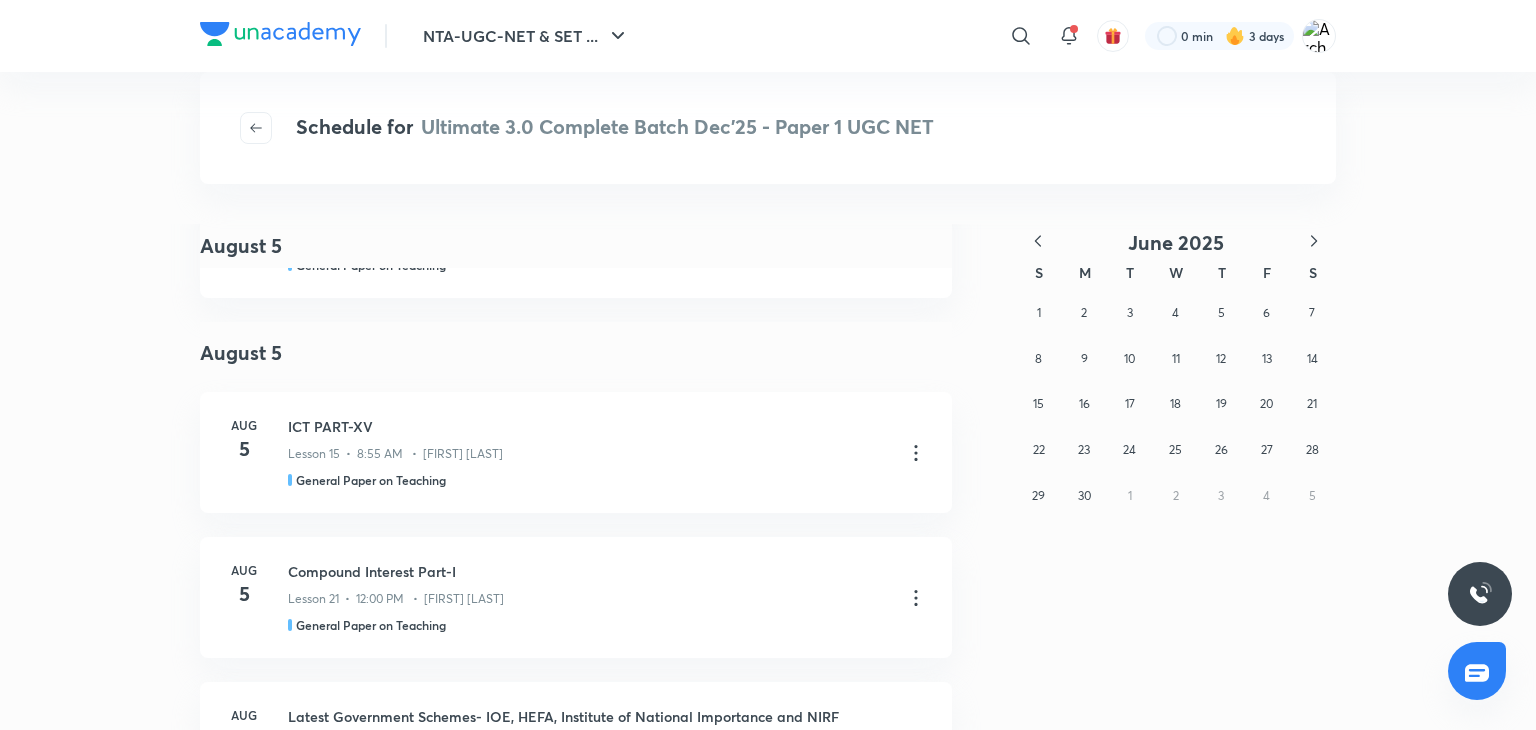 click 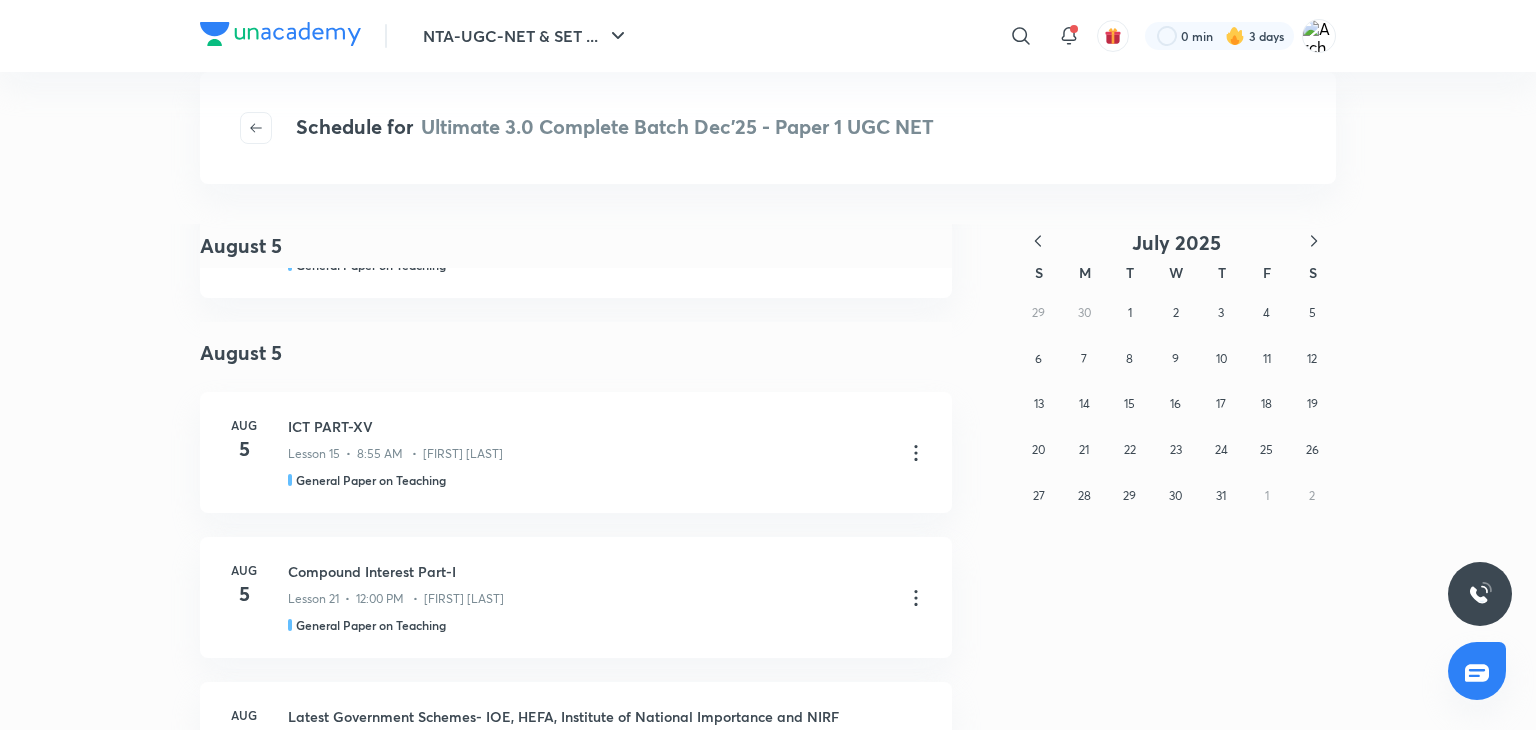 click 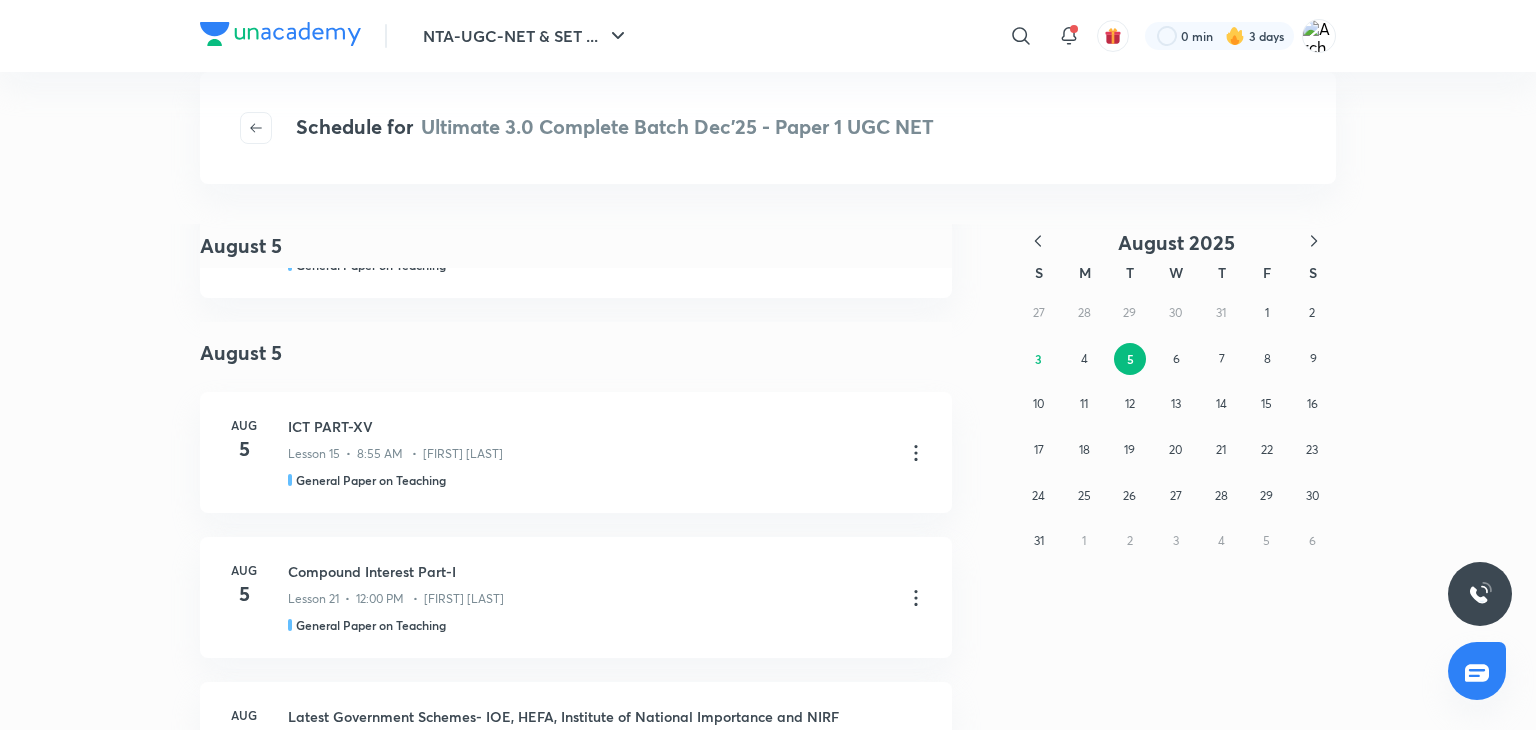 click 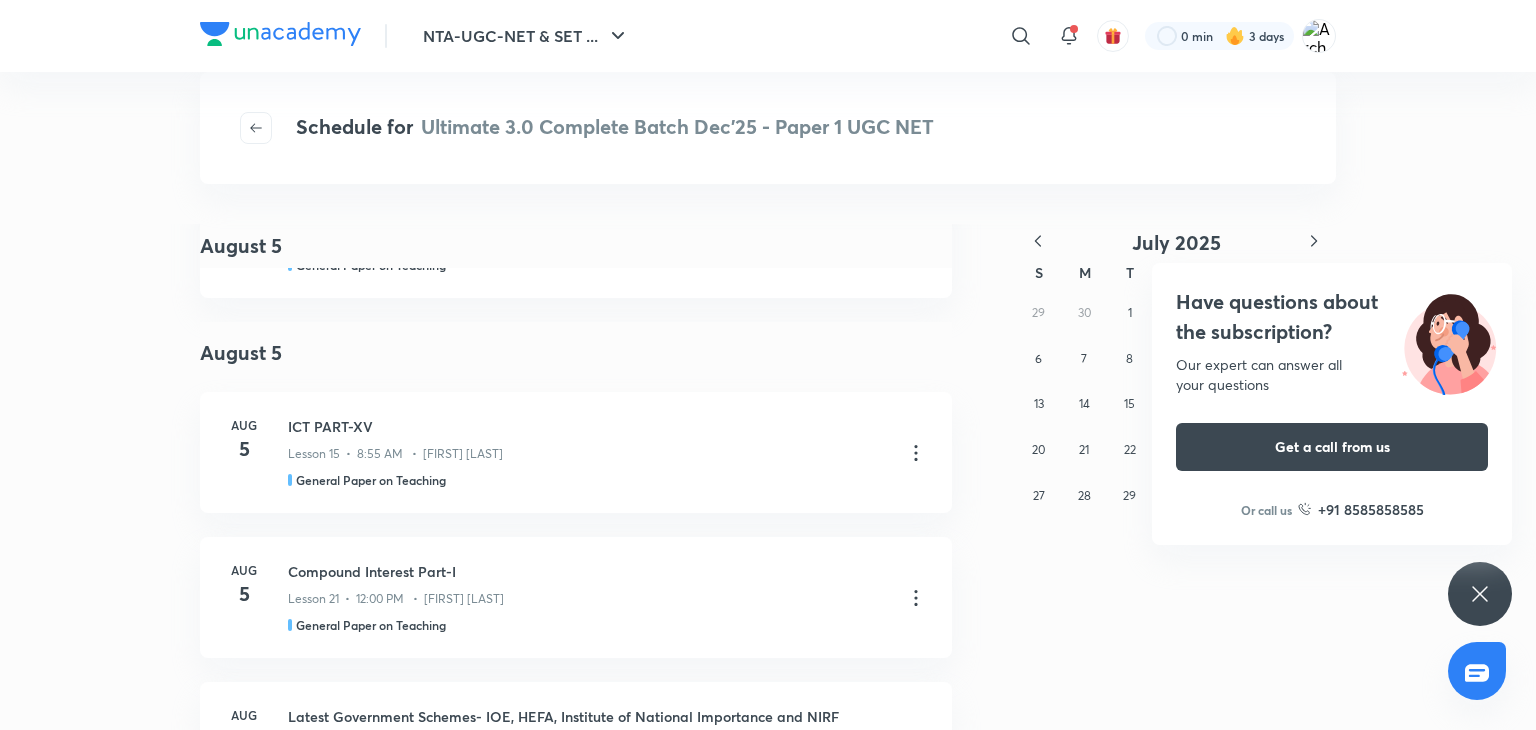 click on "Have questions about the subscription? Our expert can answer all your questions Get a call from us Or call us +91 8585858585" at bounding box center [1480, 594] 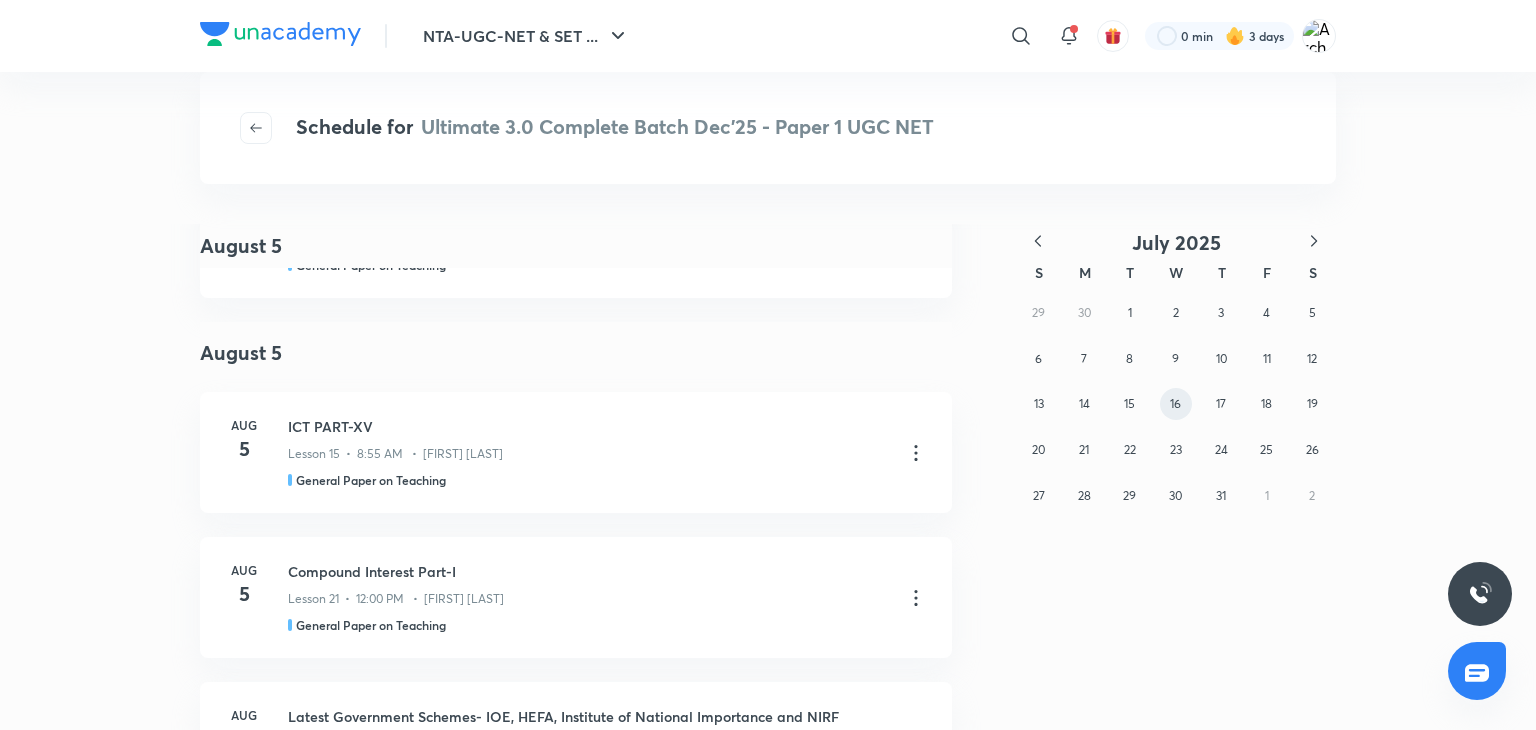 click on "16" at bounding box center (1175, 403) 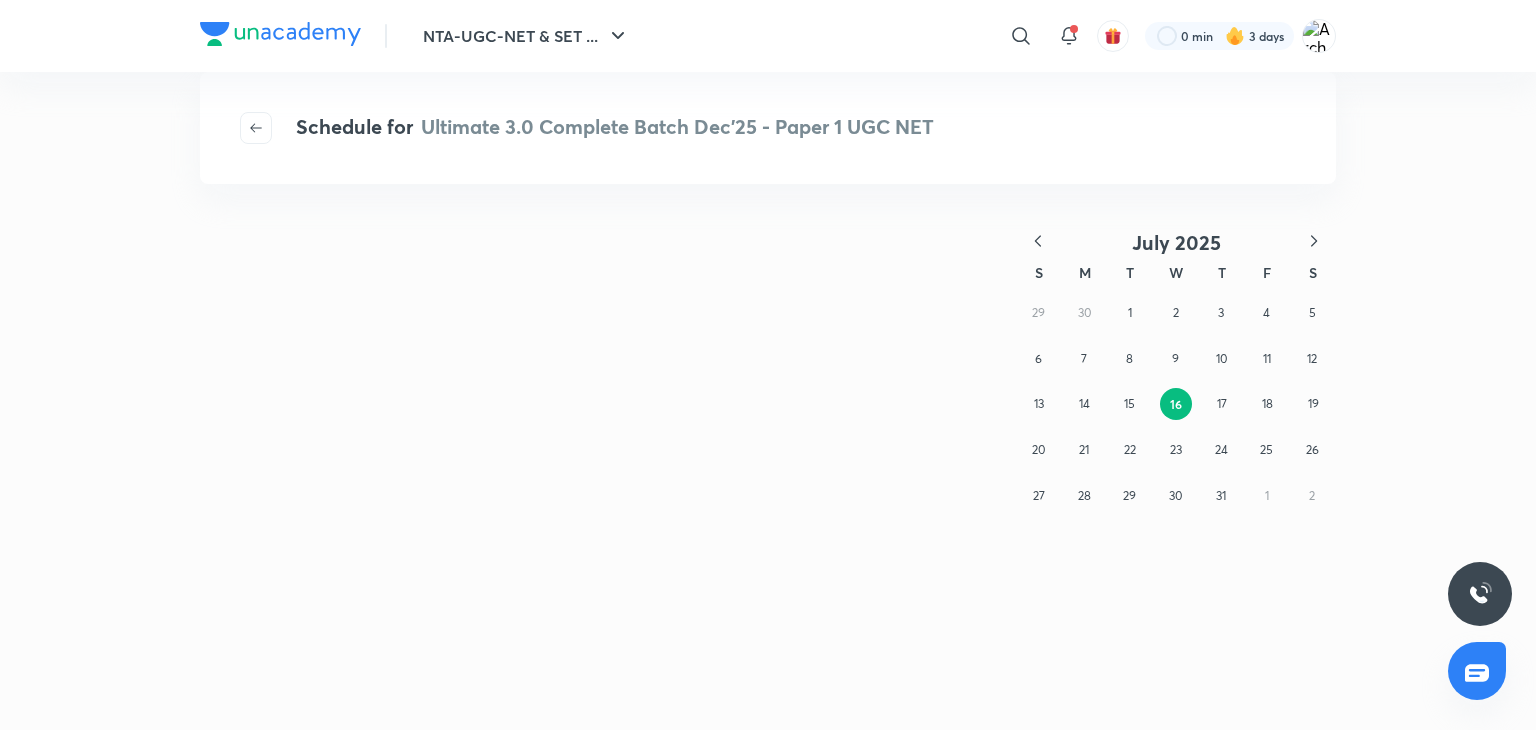scroll, scrollTop: 0, scrollLeft: 0, axis: both 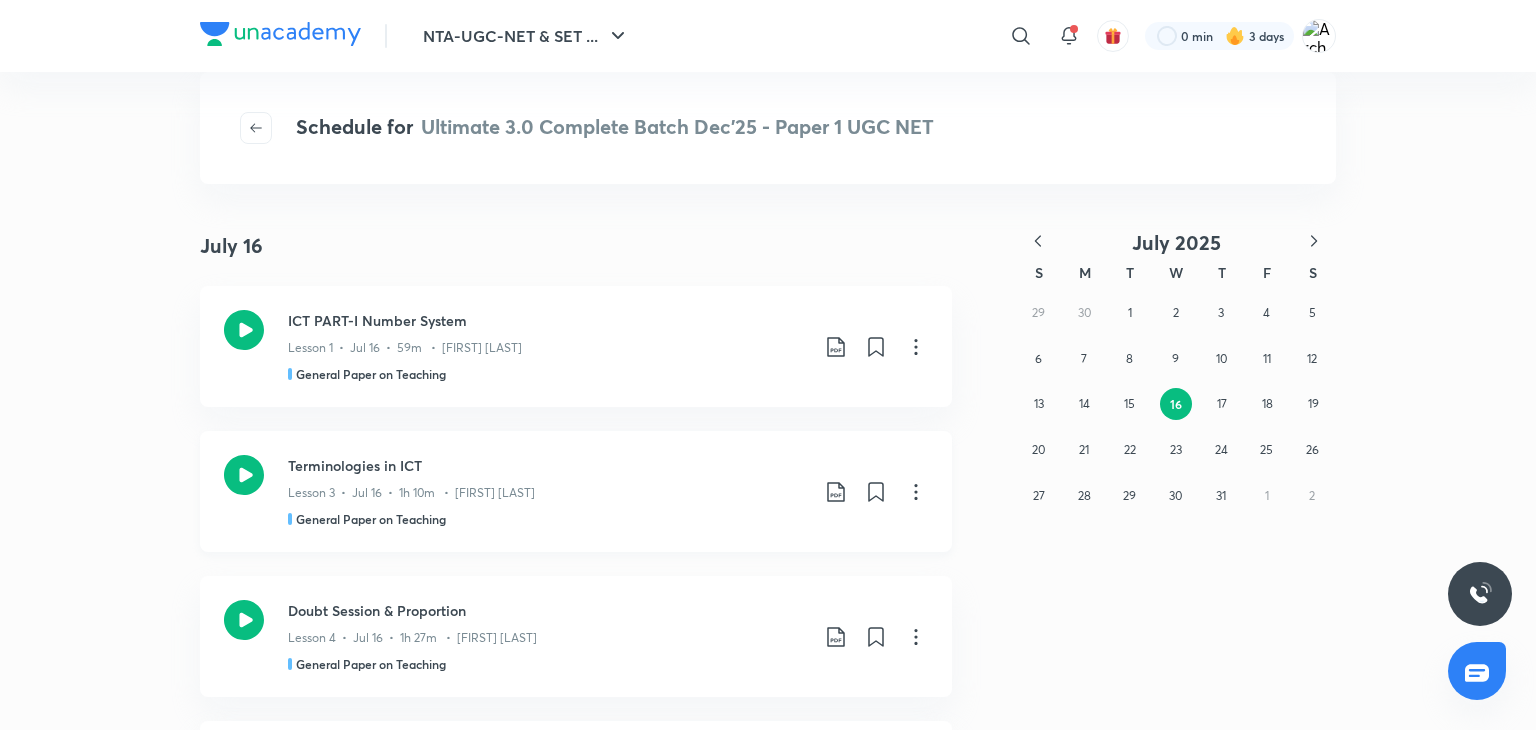 click on "Terminologies in ICT" at bounding box center [548, 465] 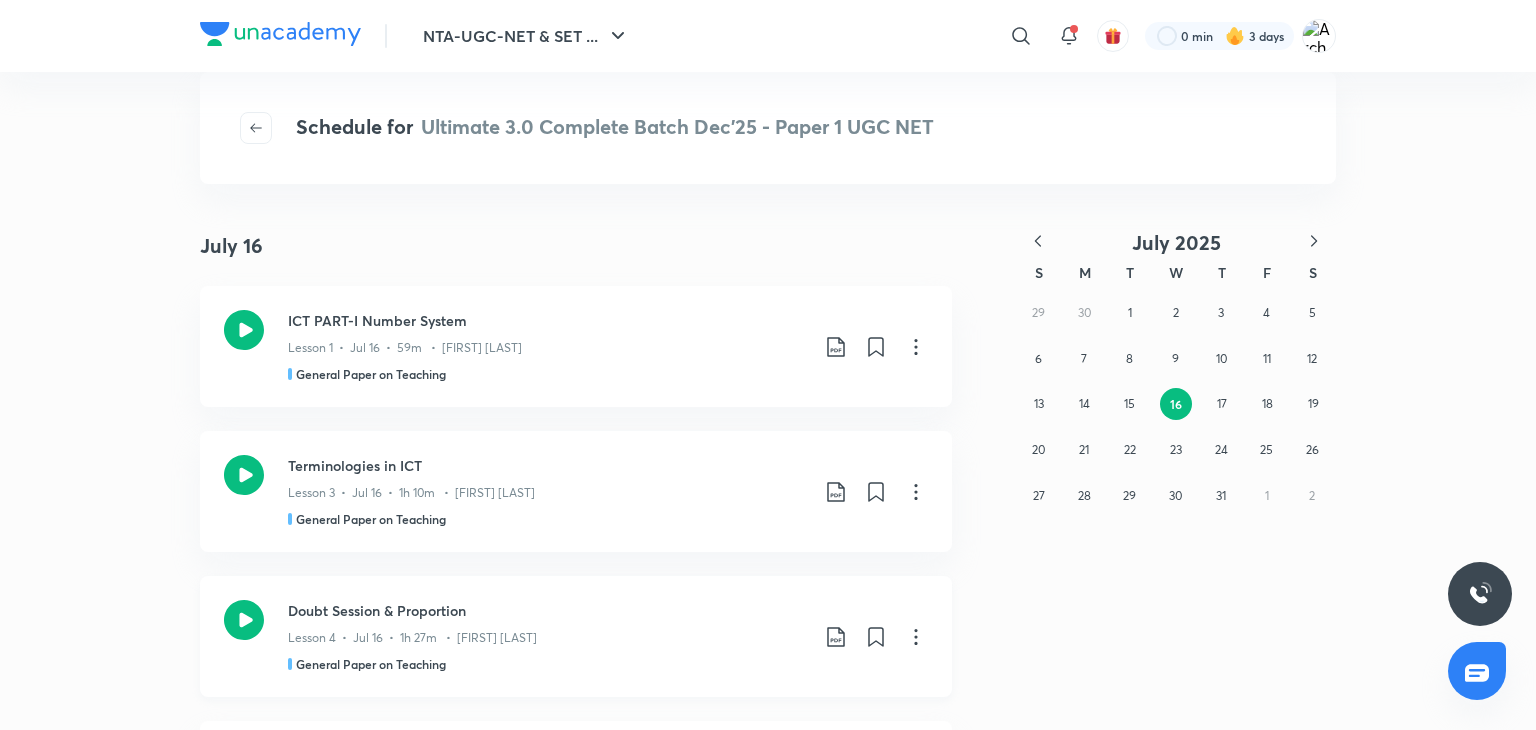 scroll, scrollTop: 300, scrollLeft: 0, axis: vertical 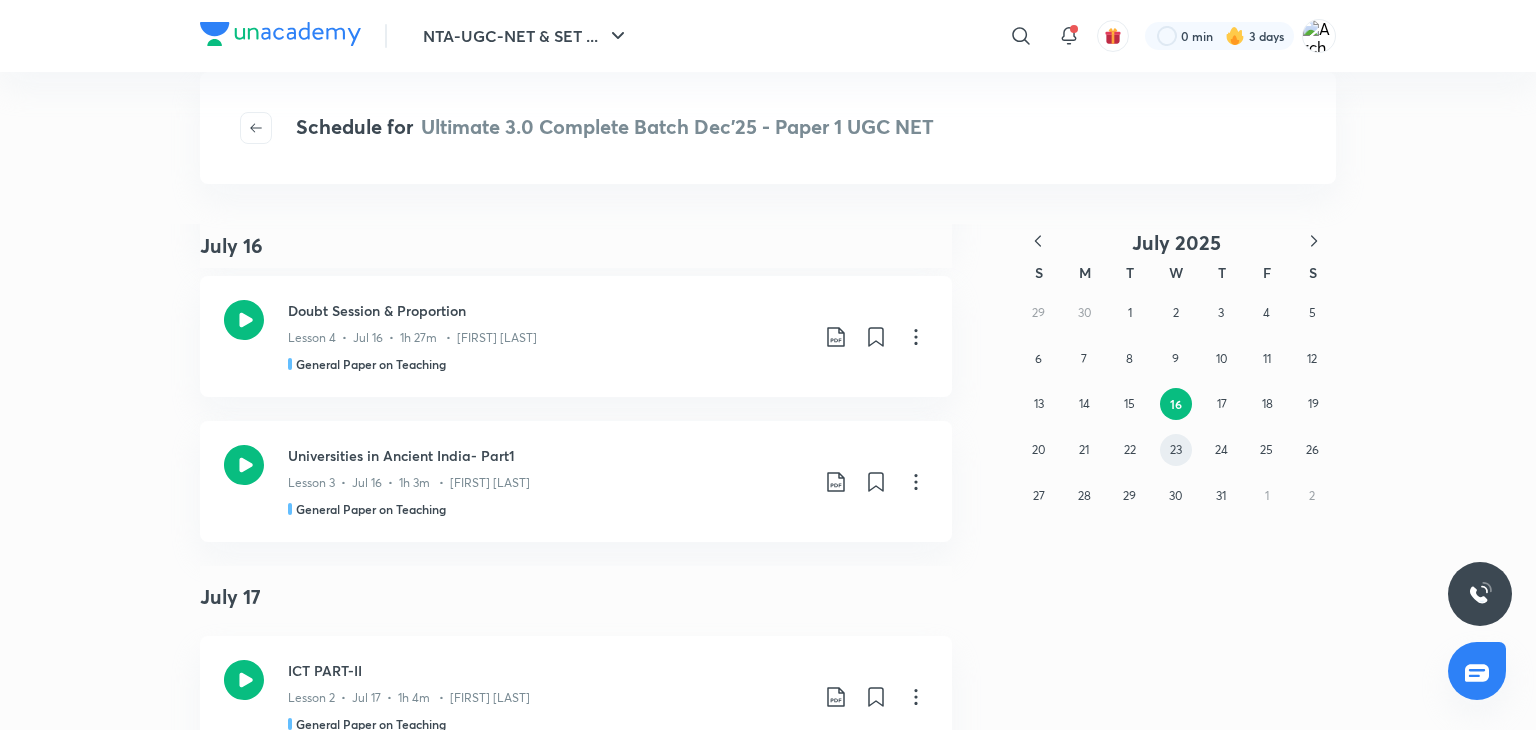 click on "23" at bounding box center (1176, 449) 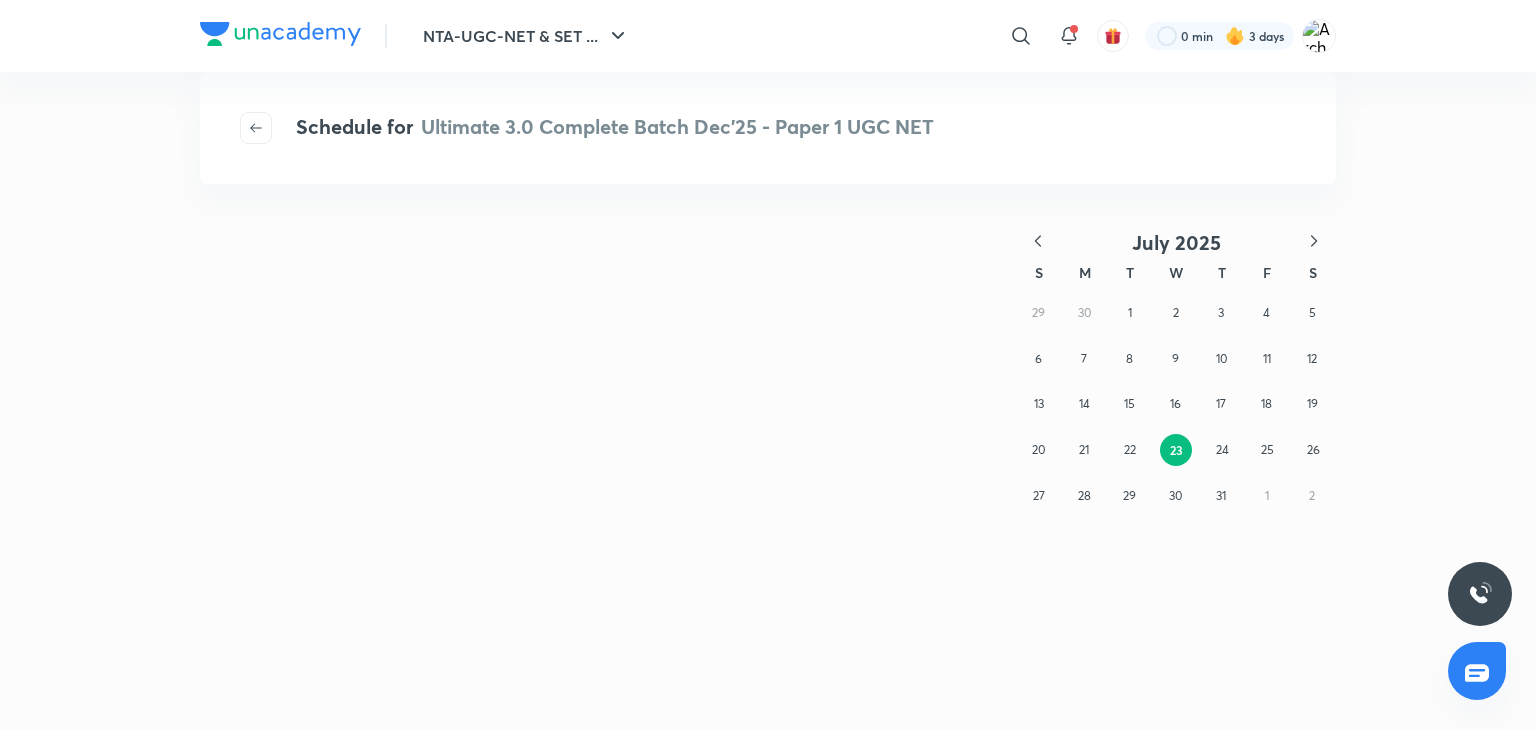 scroll, scrollTop: 0, scrollLeft: 0, axis: both 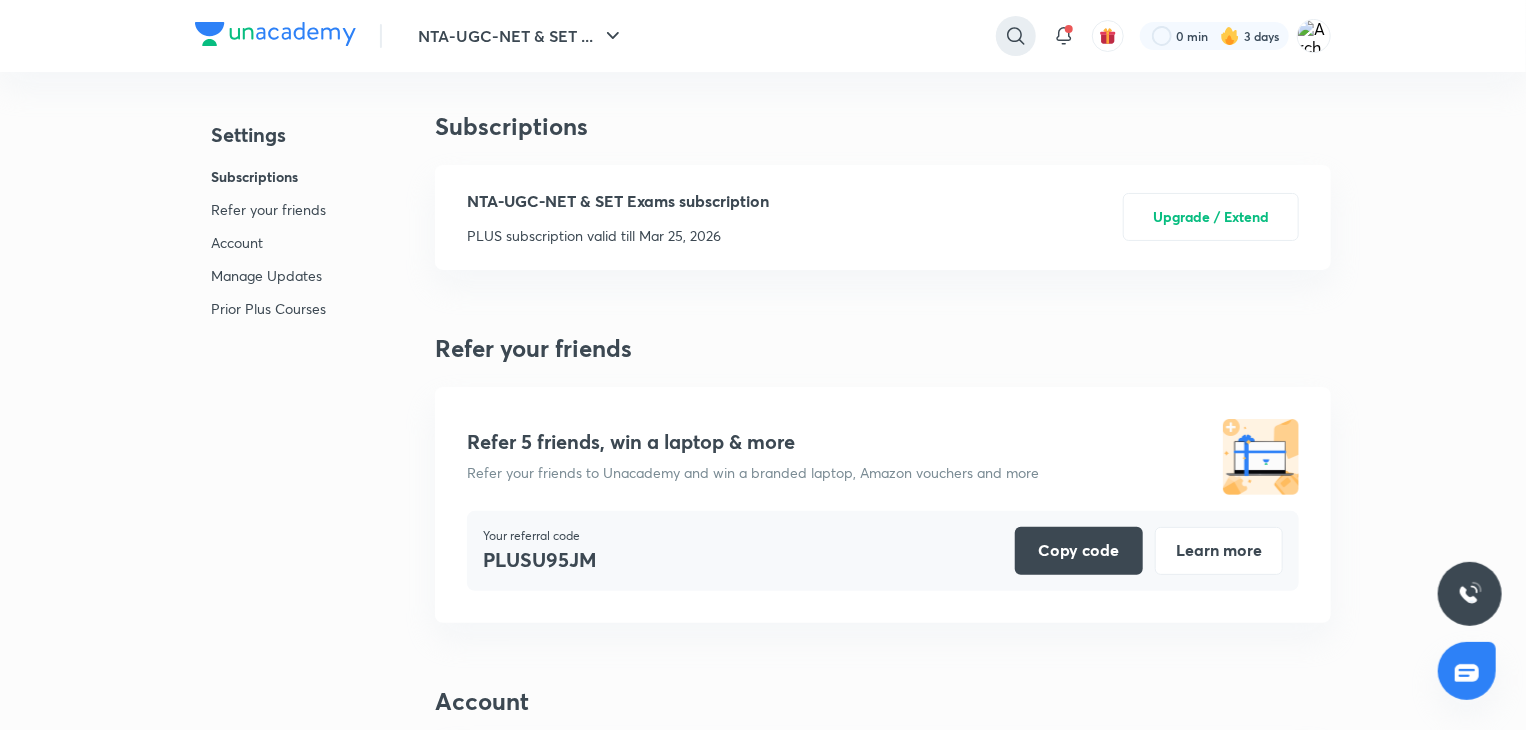 click 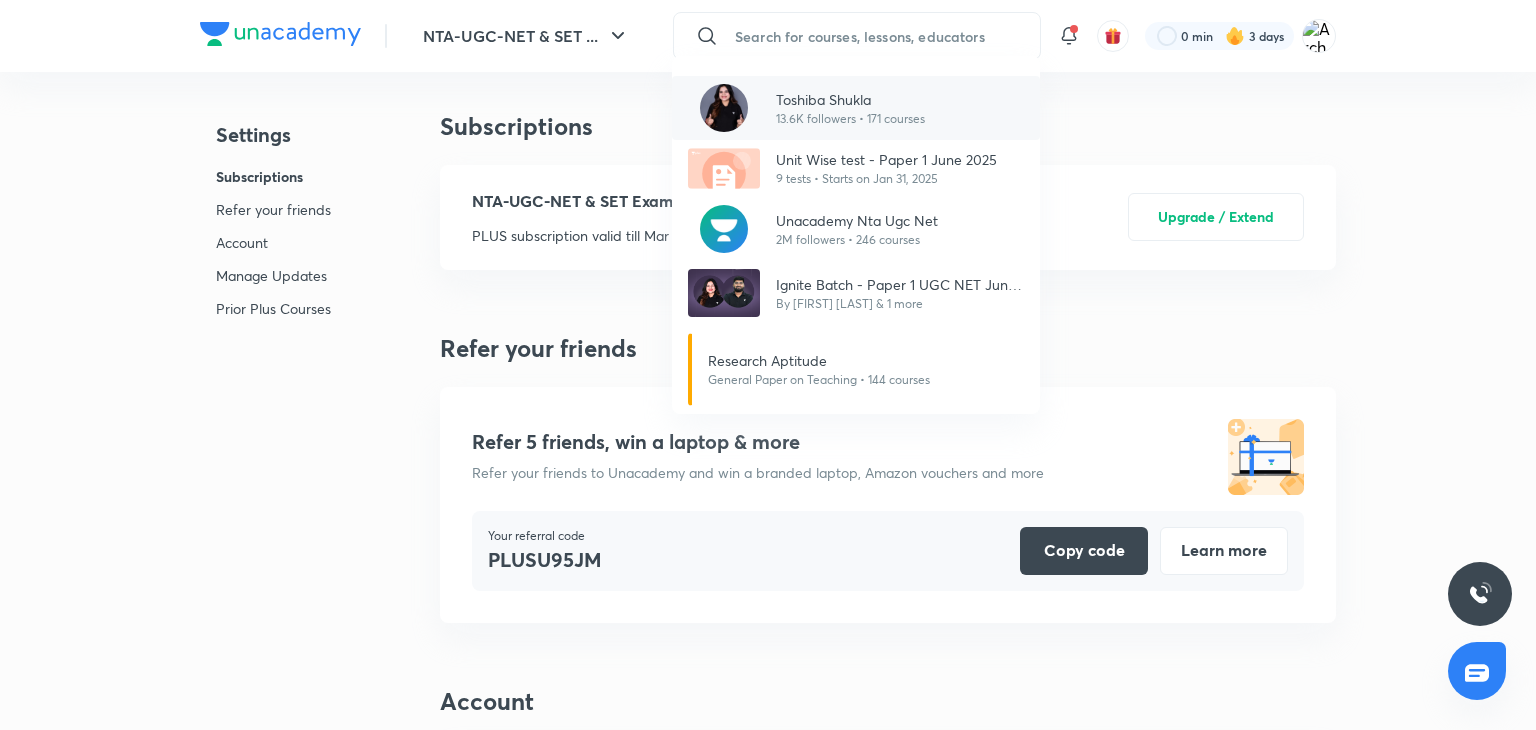 click on "Toshiba Shukla" at bounding box center [850, 99] 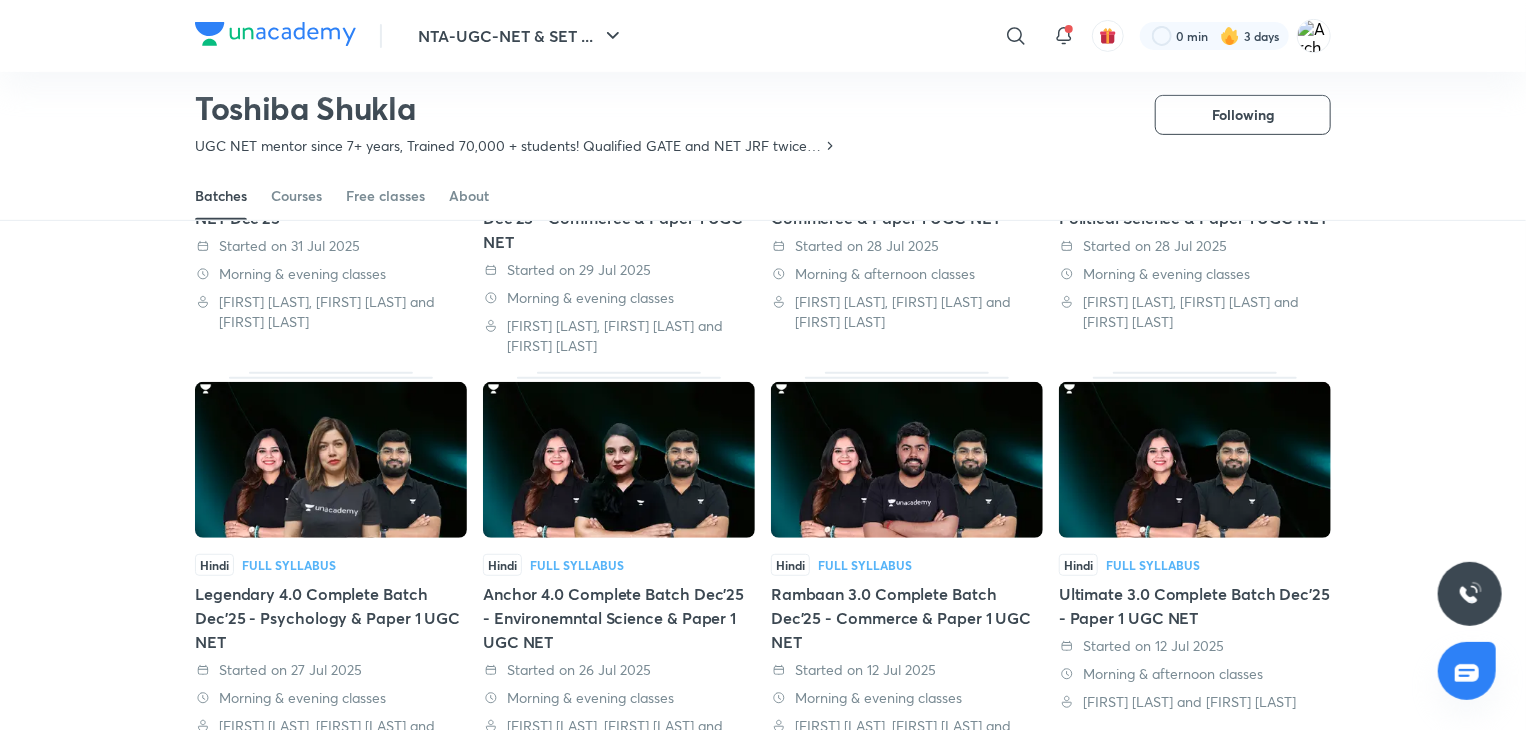 scroll, scrollTop: 386, scrollLeft: 0, axis: vertical 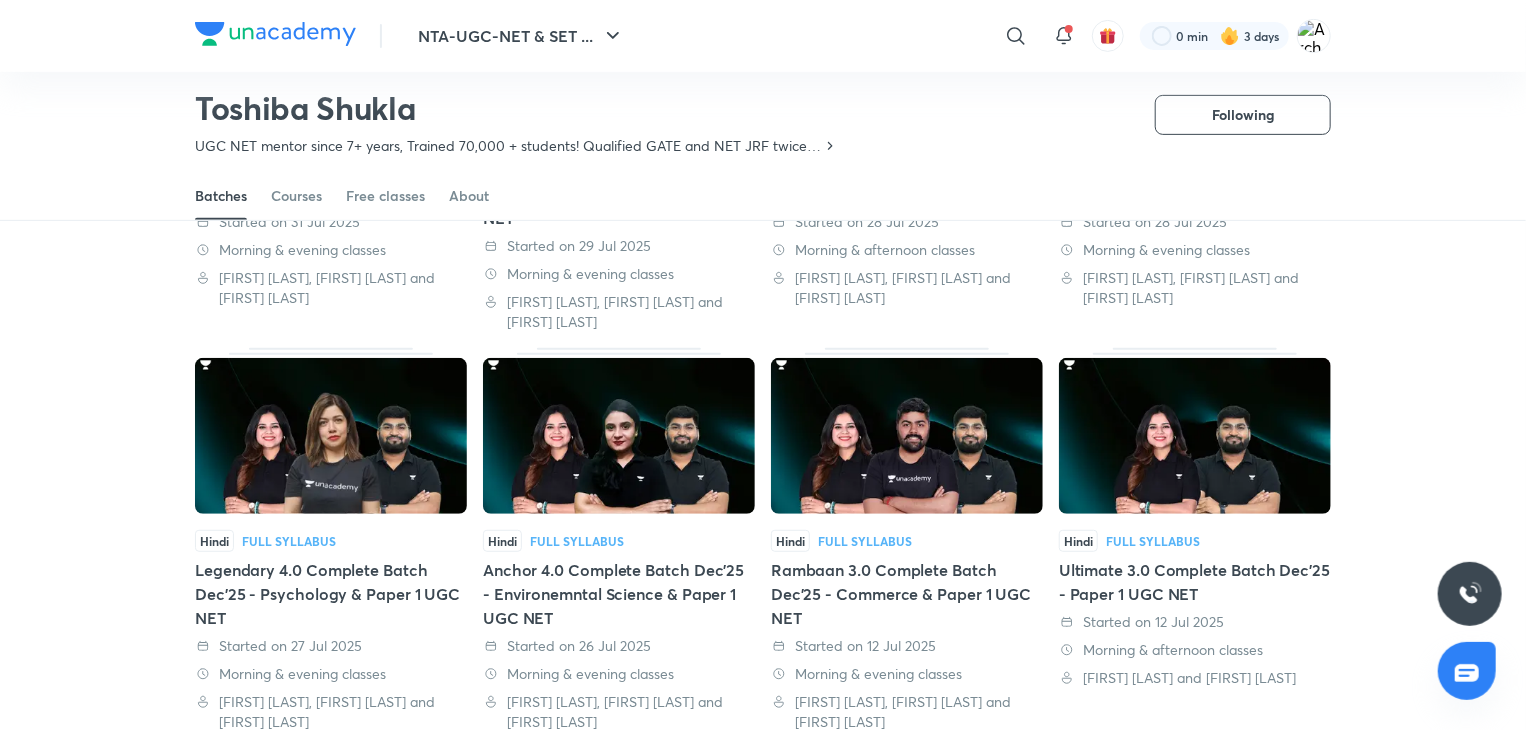 click at bounding box center [1195, 436] 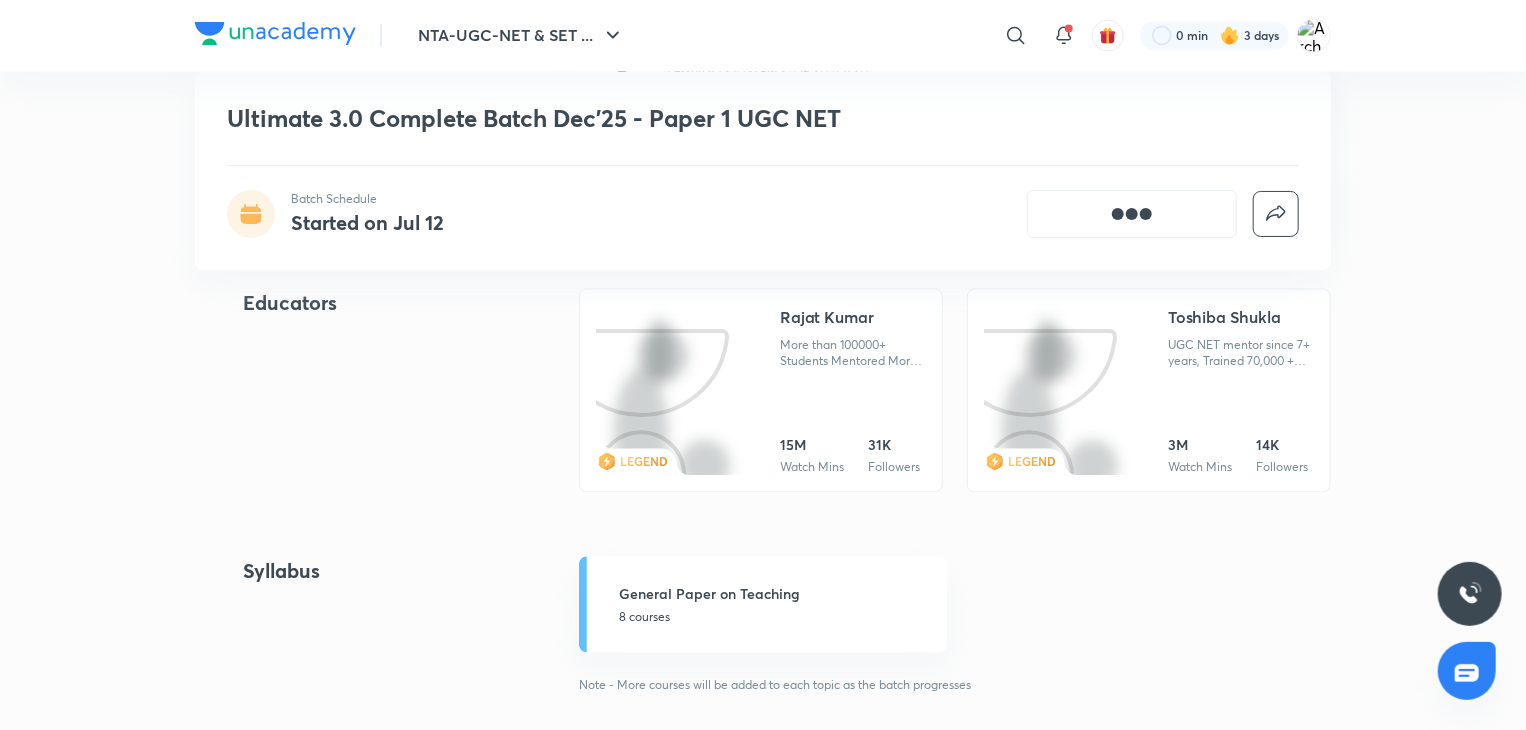 scroll, scrollTop: 1700, scrollLeft: 0, axis: vertical 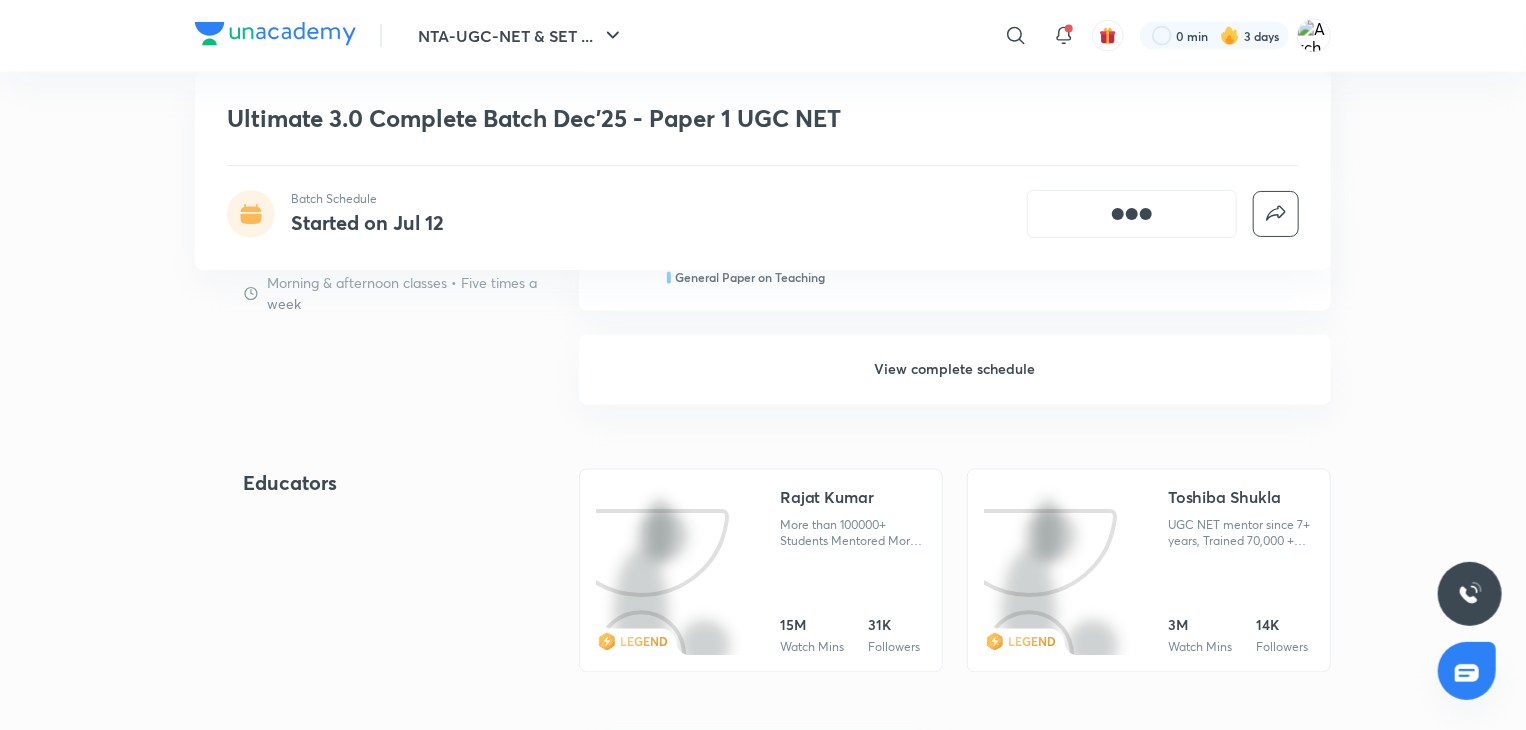 click on "View complete schedule" at bounding box center (955, 370) 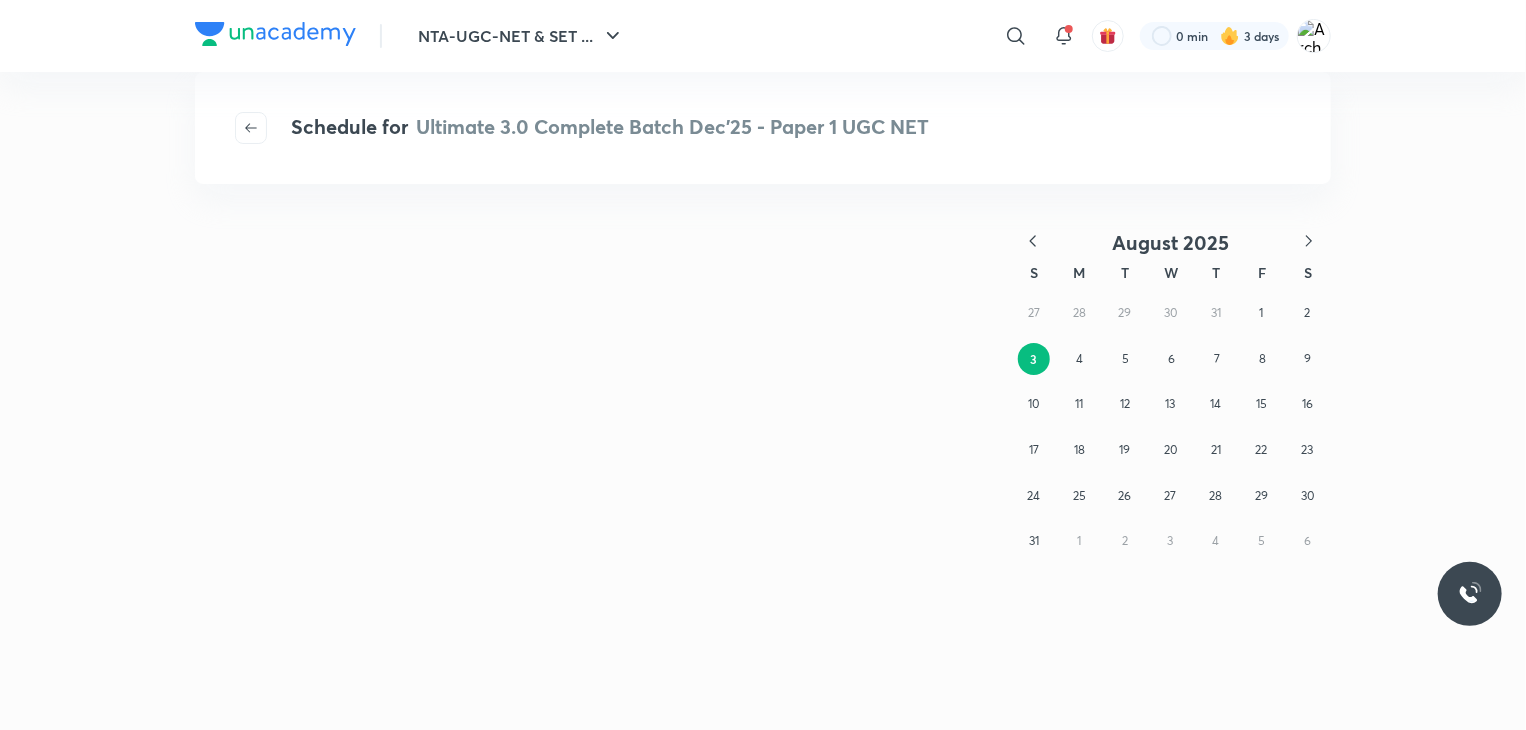 scroll, scrollTop: 0, scrollLeft: 0, axis: both 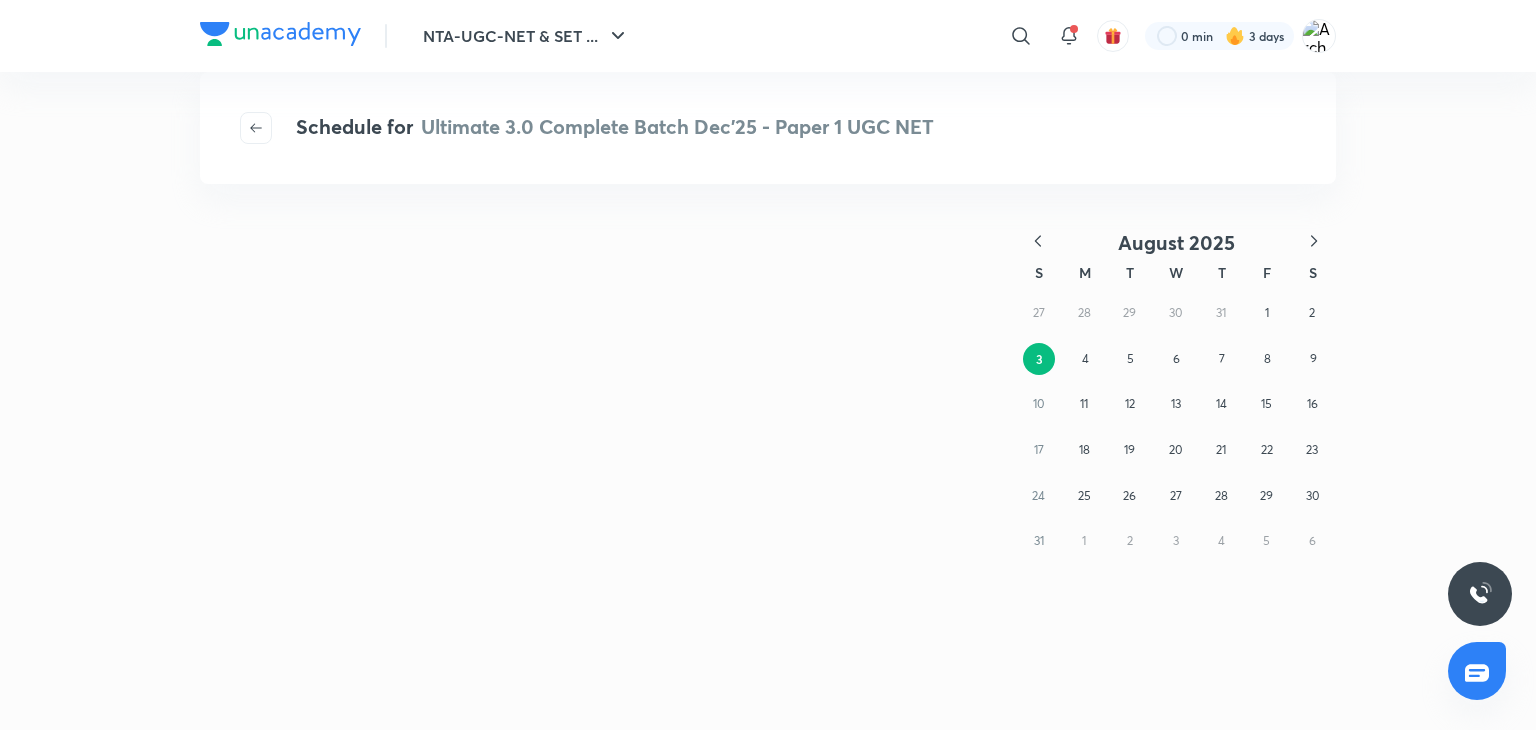 click 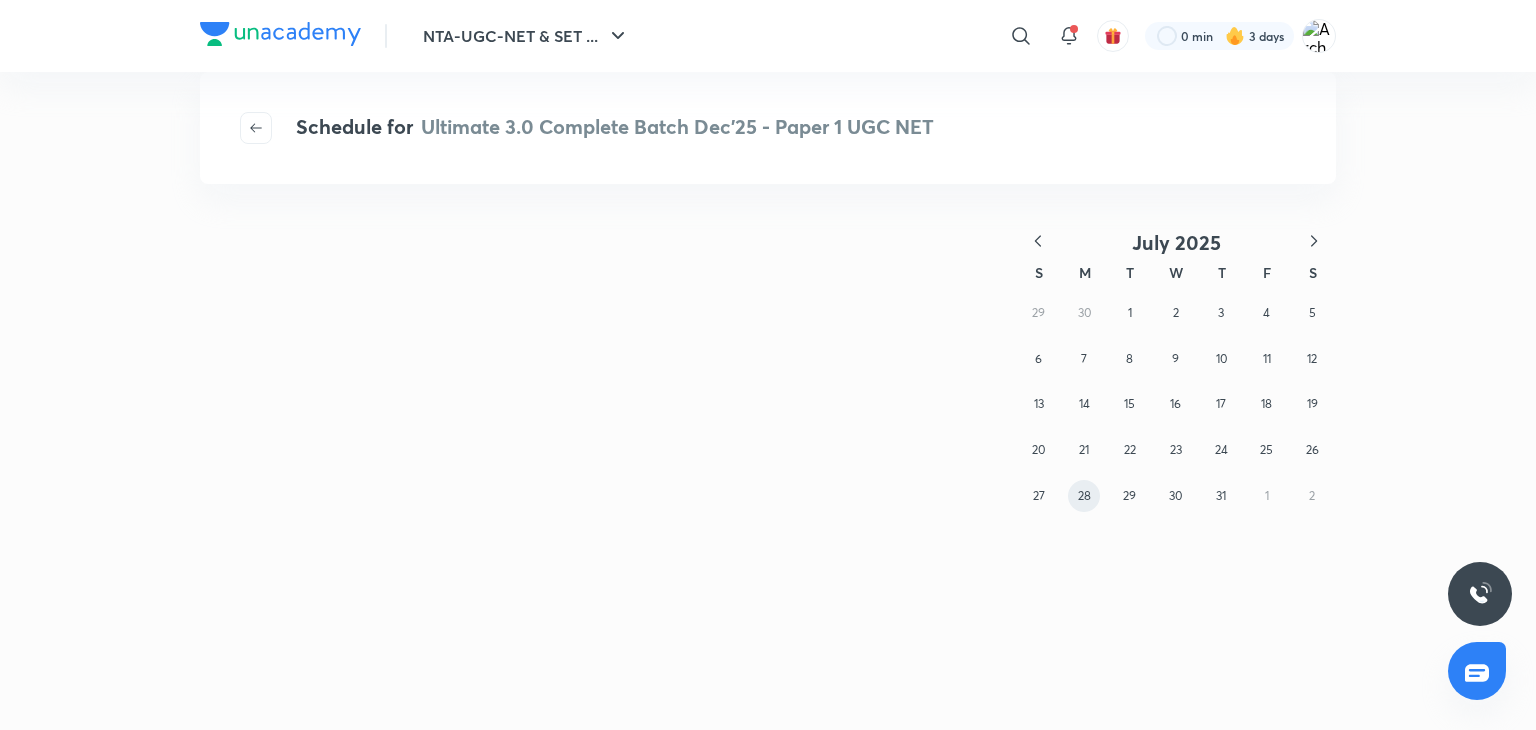 click on "28" at bounding box center [1084, 496] 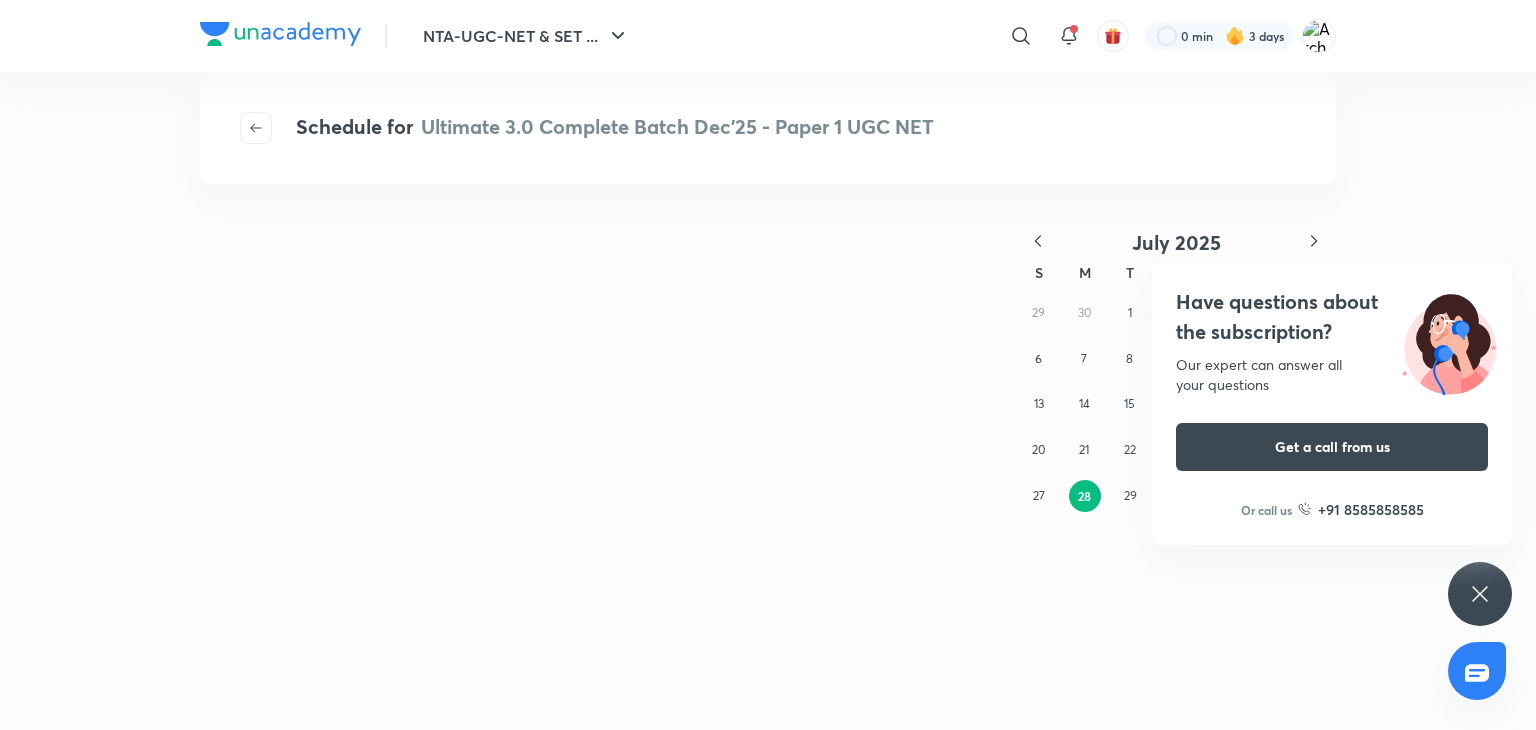 click 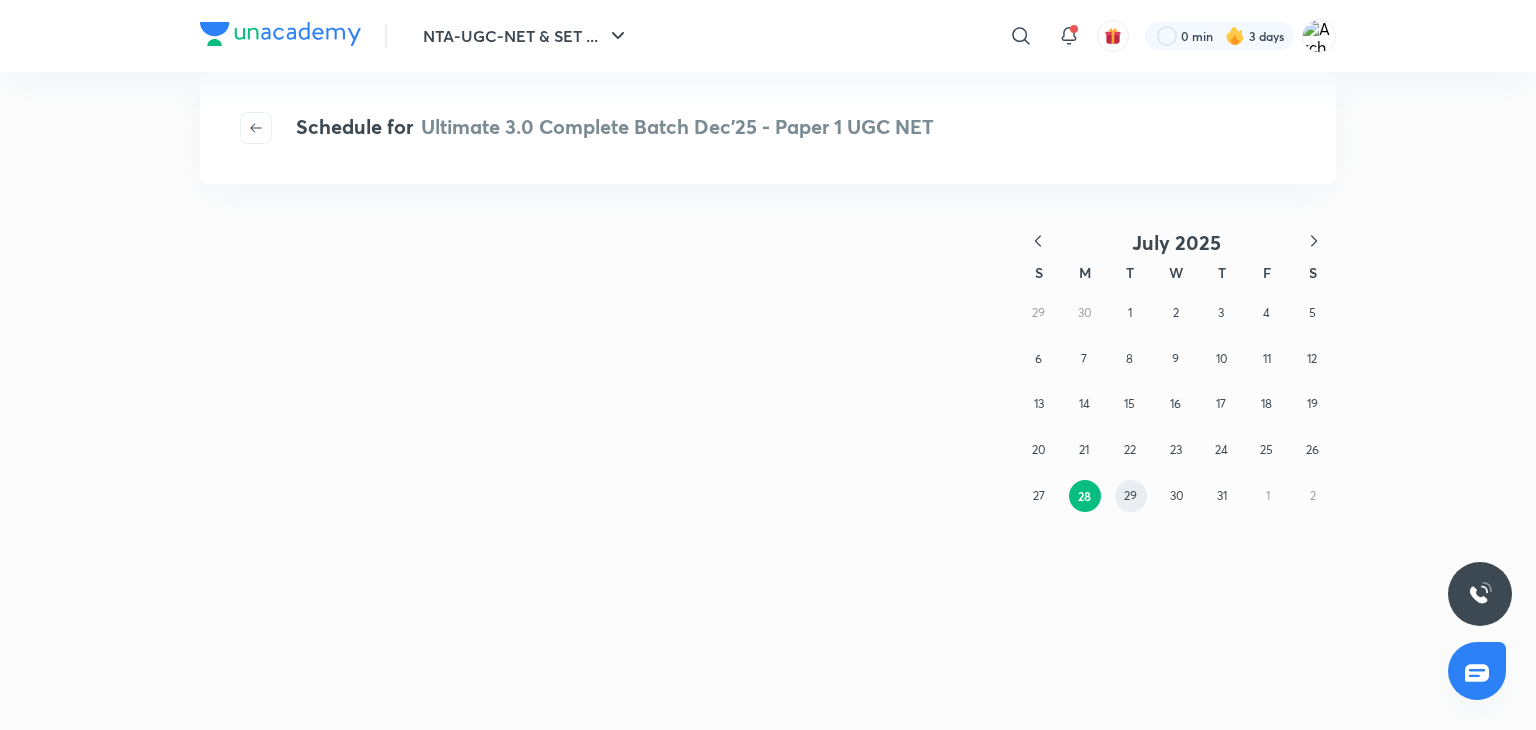 click on "29" at bounding box center [1130, 495] 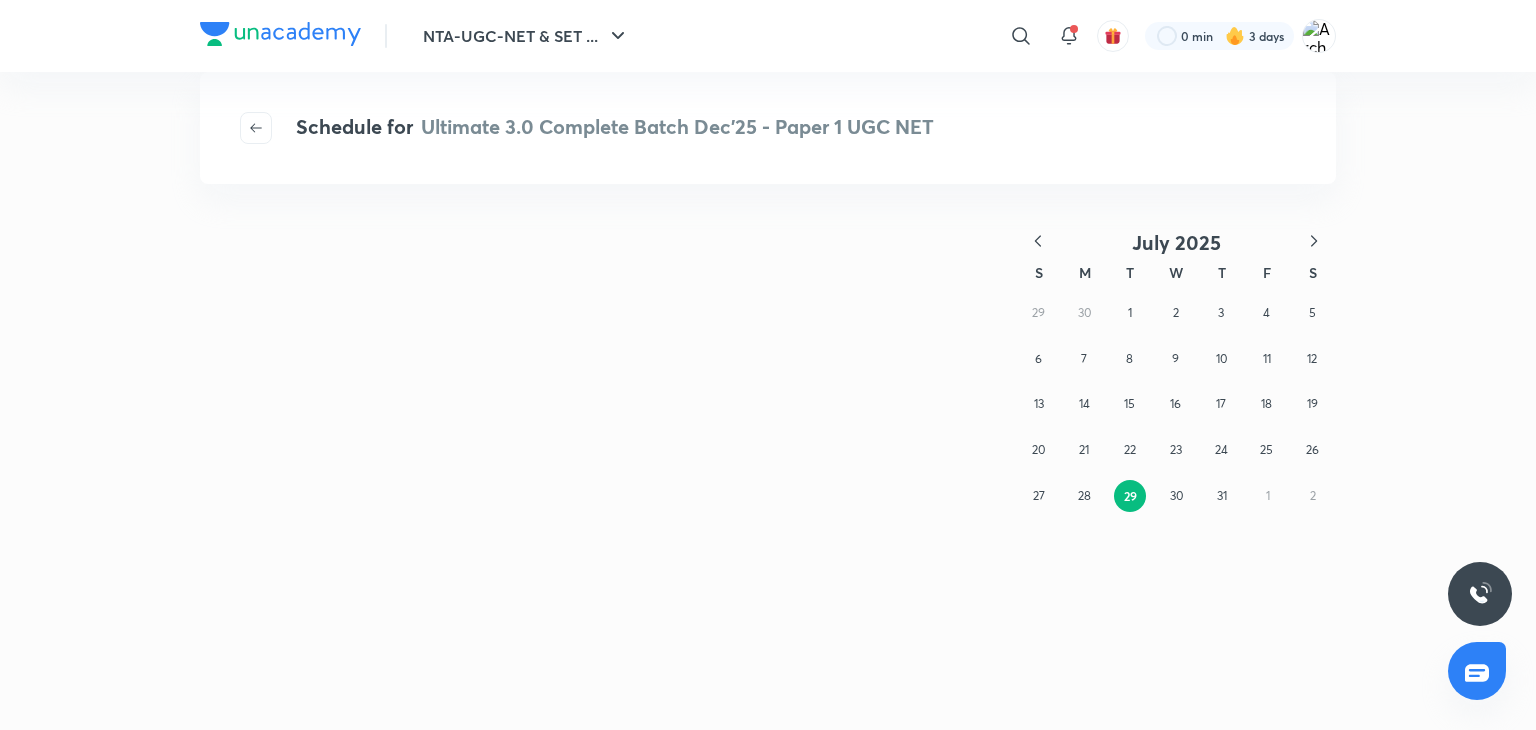 click on "July 2025 S M T W T F S 29 30 1 2 3 4 5 6 7 8 9 10 11 12 13 14 15 16 17 18 19 20 21 22 23 24 25 26 27 28 29 30 31 1 2" at bounding box center [768, 477] 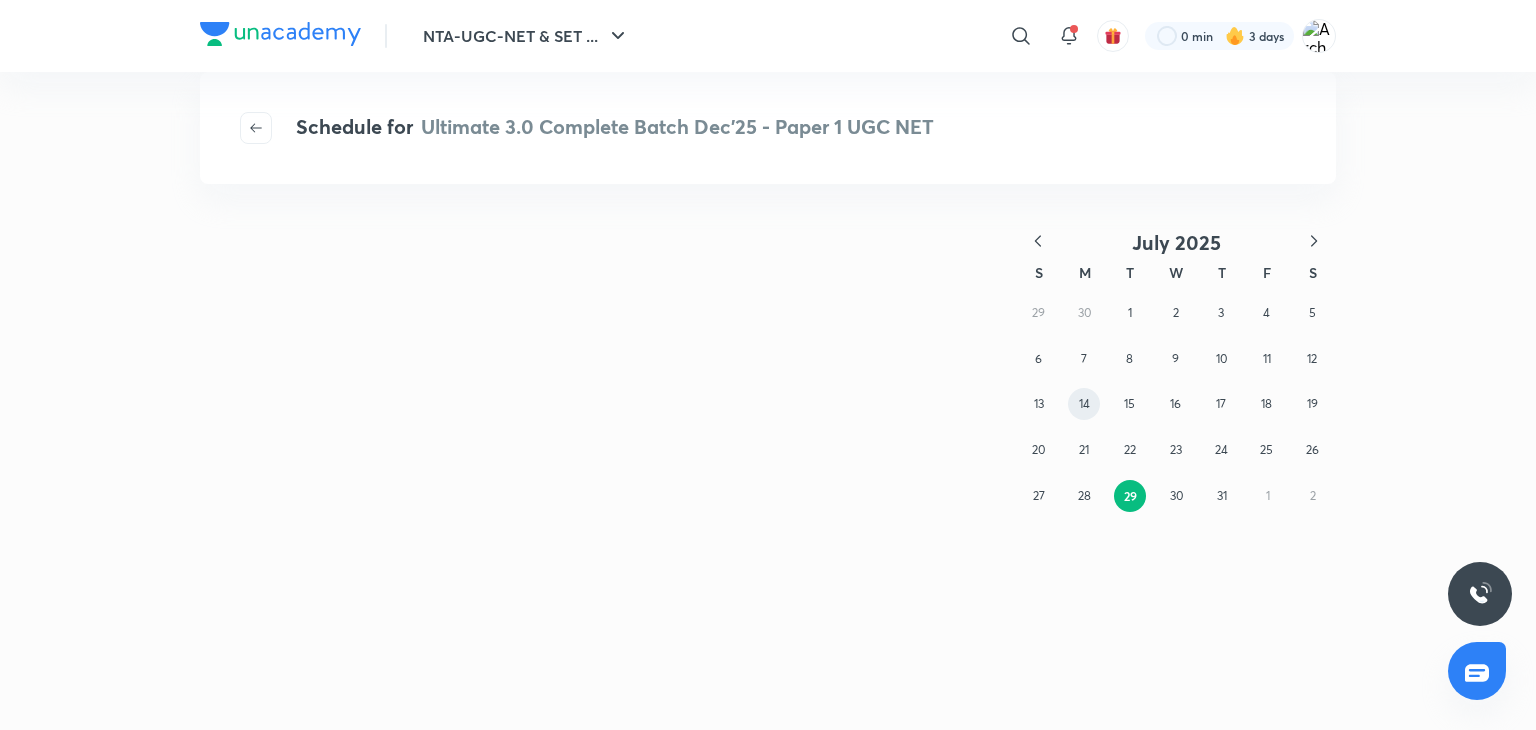 click on "14" at bounding box center [1084, 404] 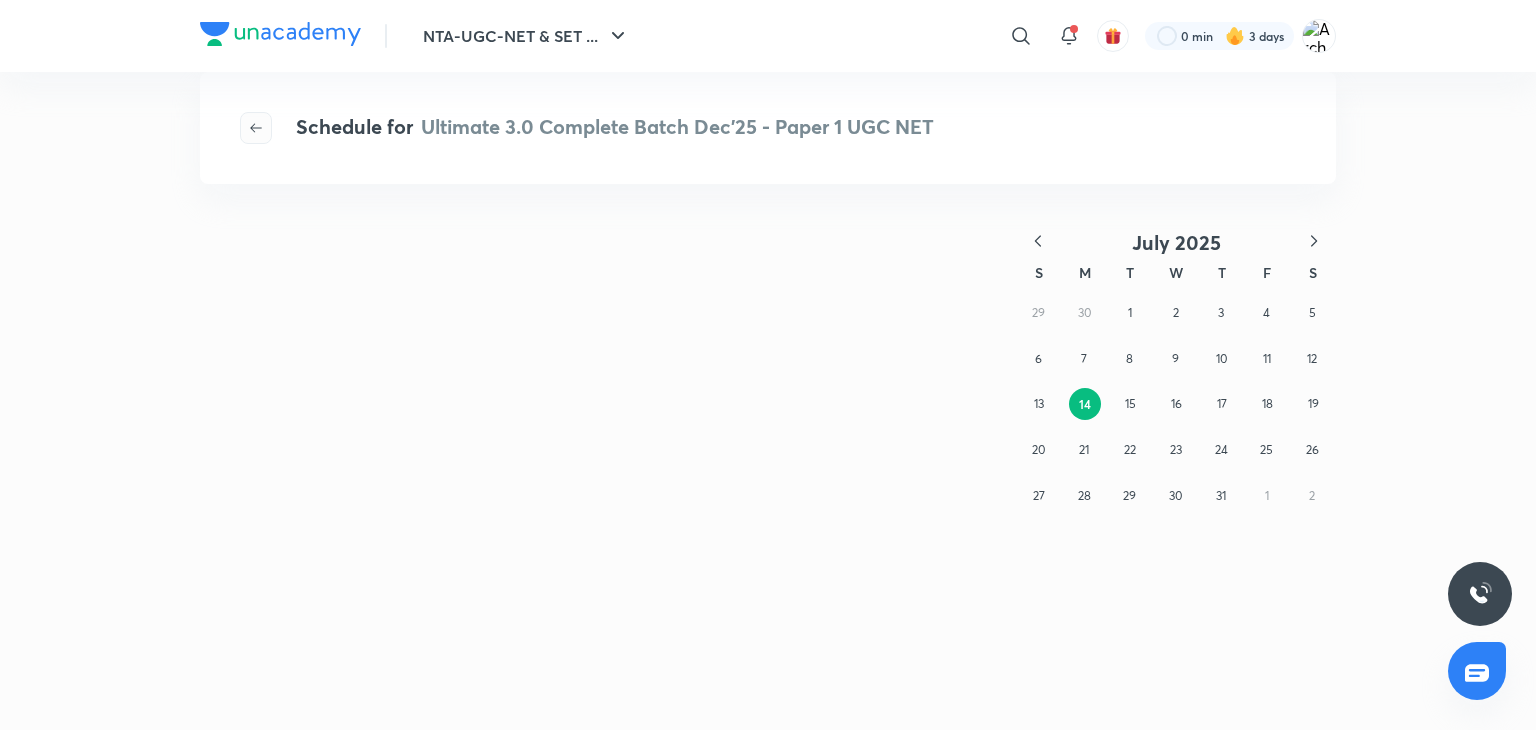 click 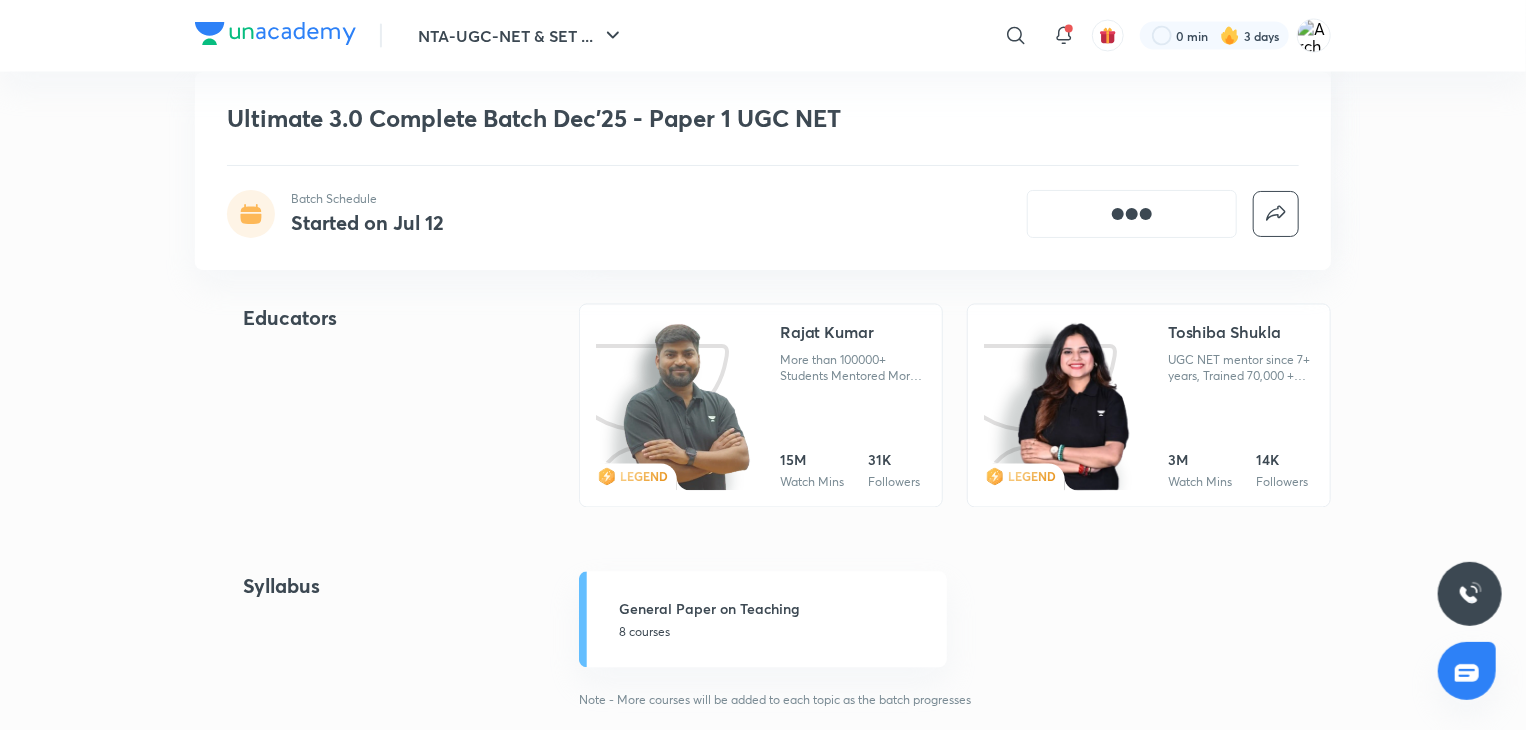 scroll, scrollTop: 1600, scrollLeft: 0, axis: vertical 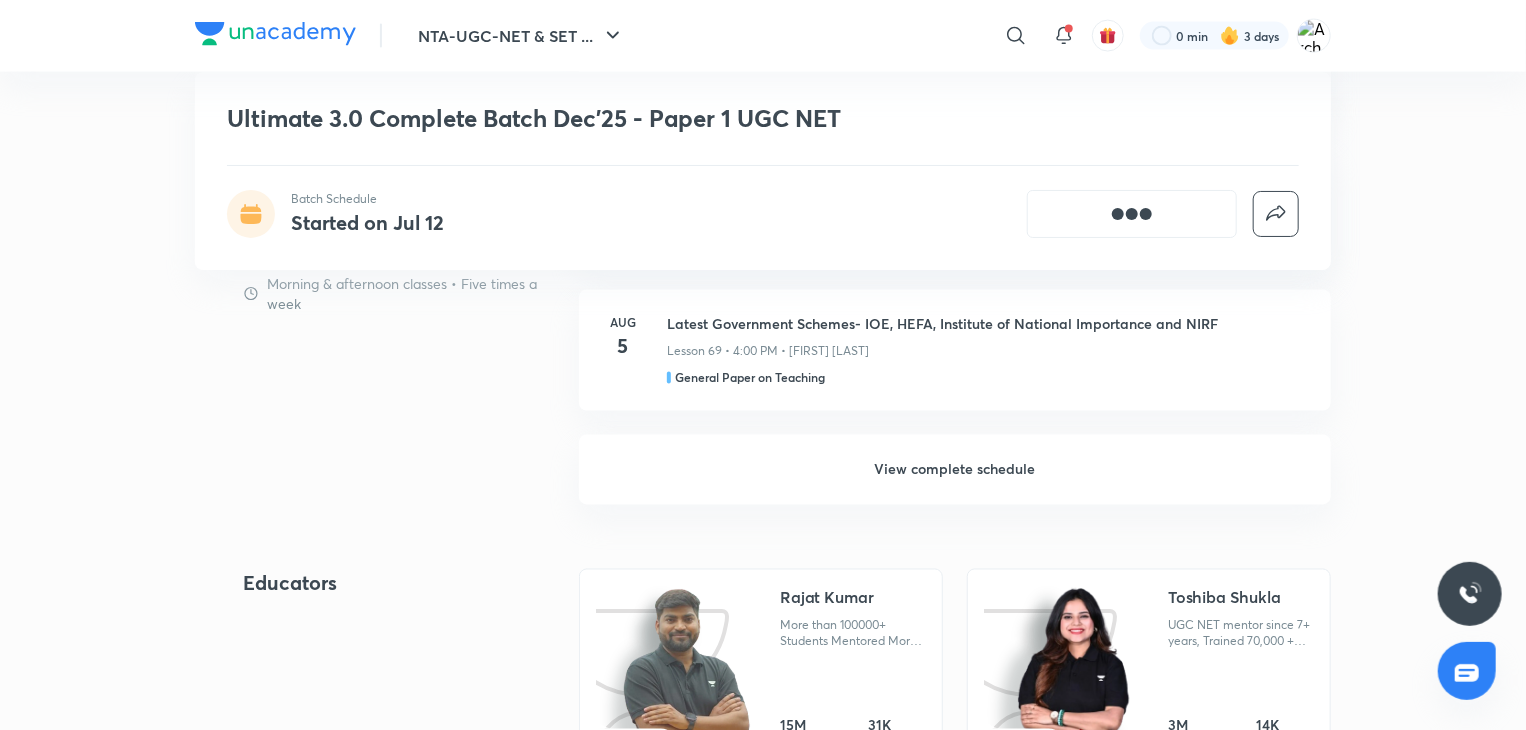 click on "View complete schedule" at bounding box center (955, 470) 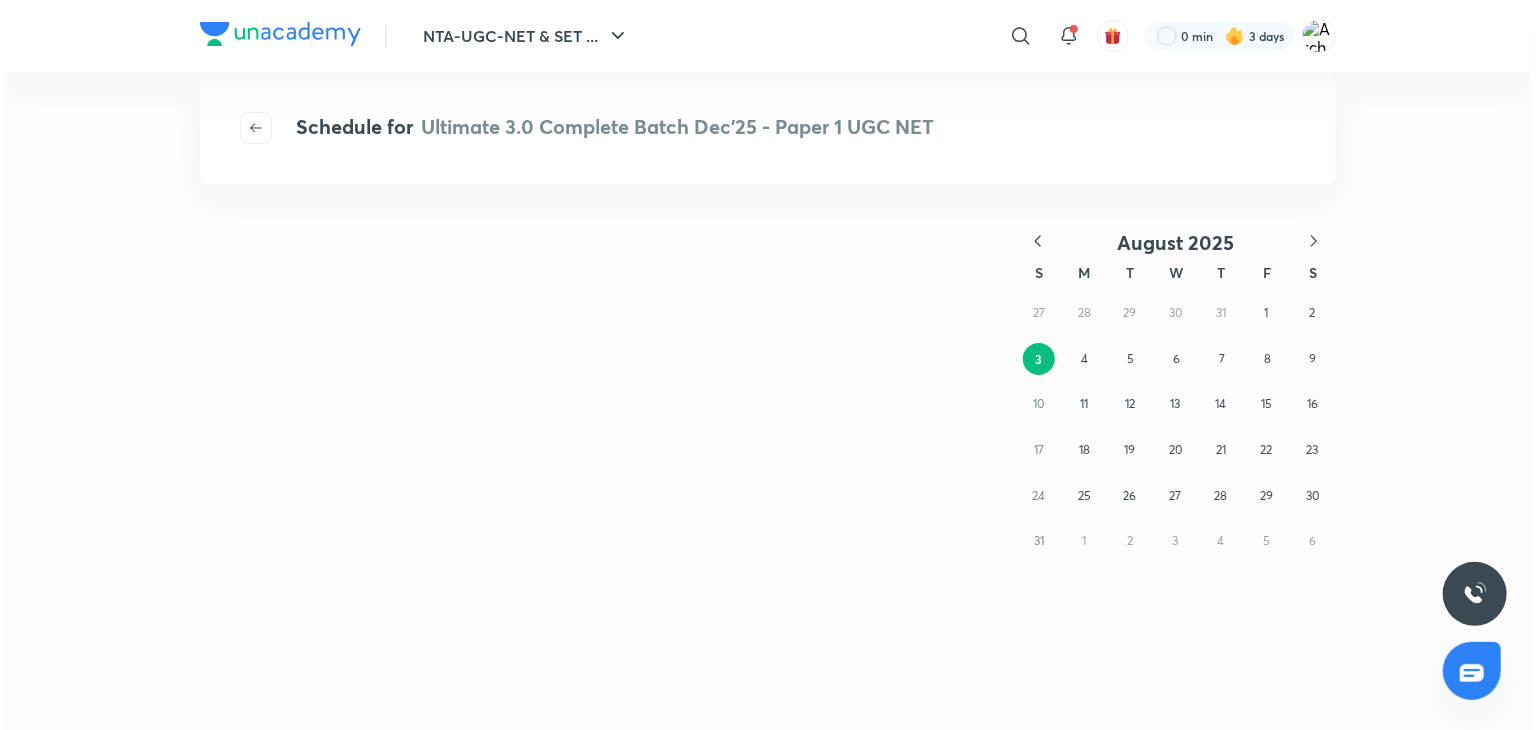 scroll, scrollTop: 0, scrollLeft: 0, axis: both 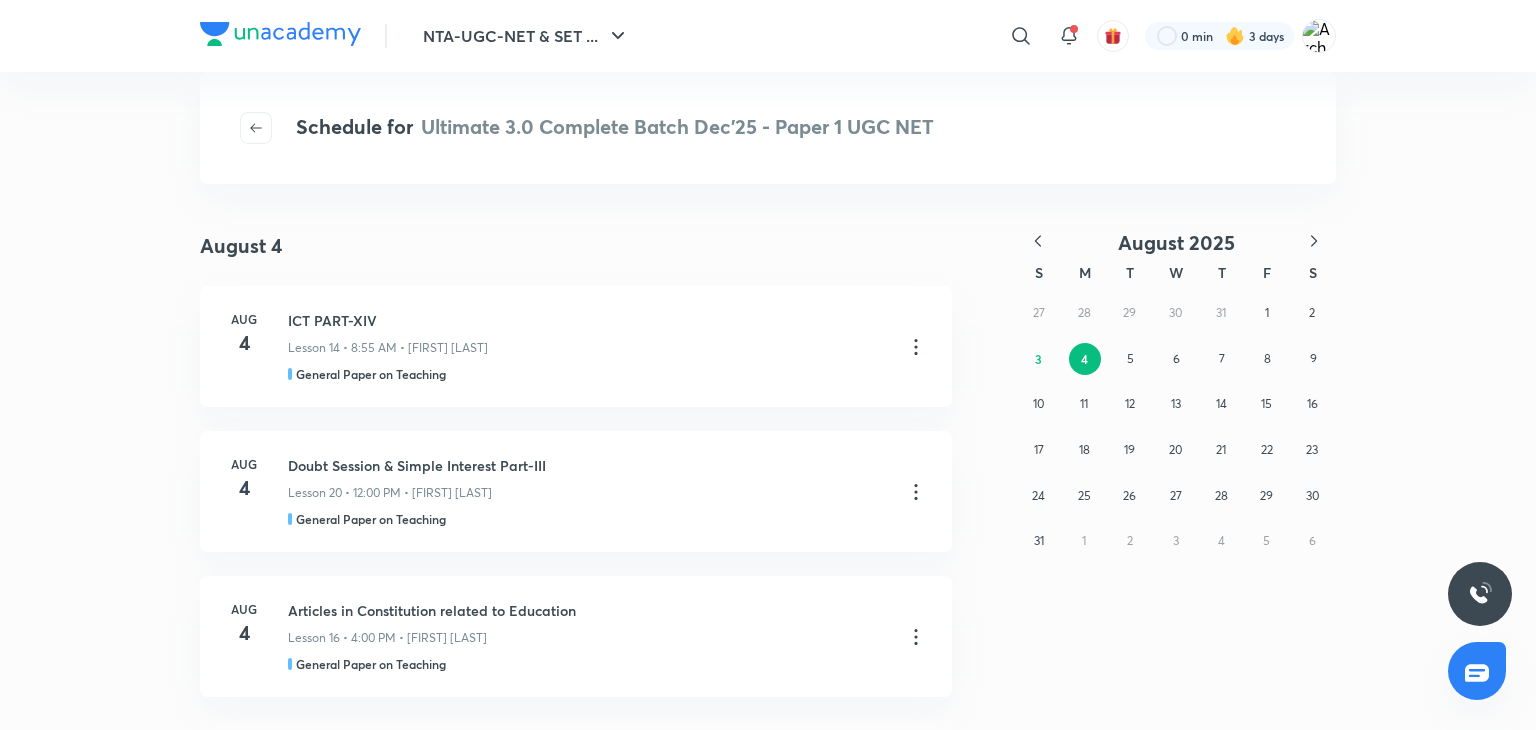 click 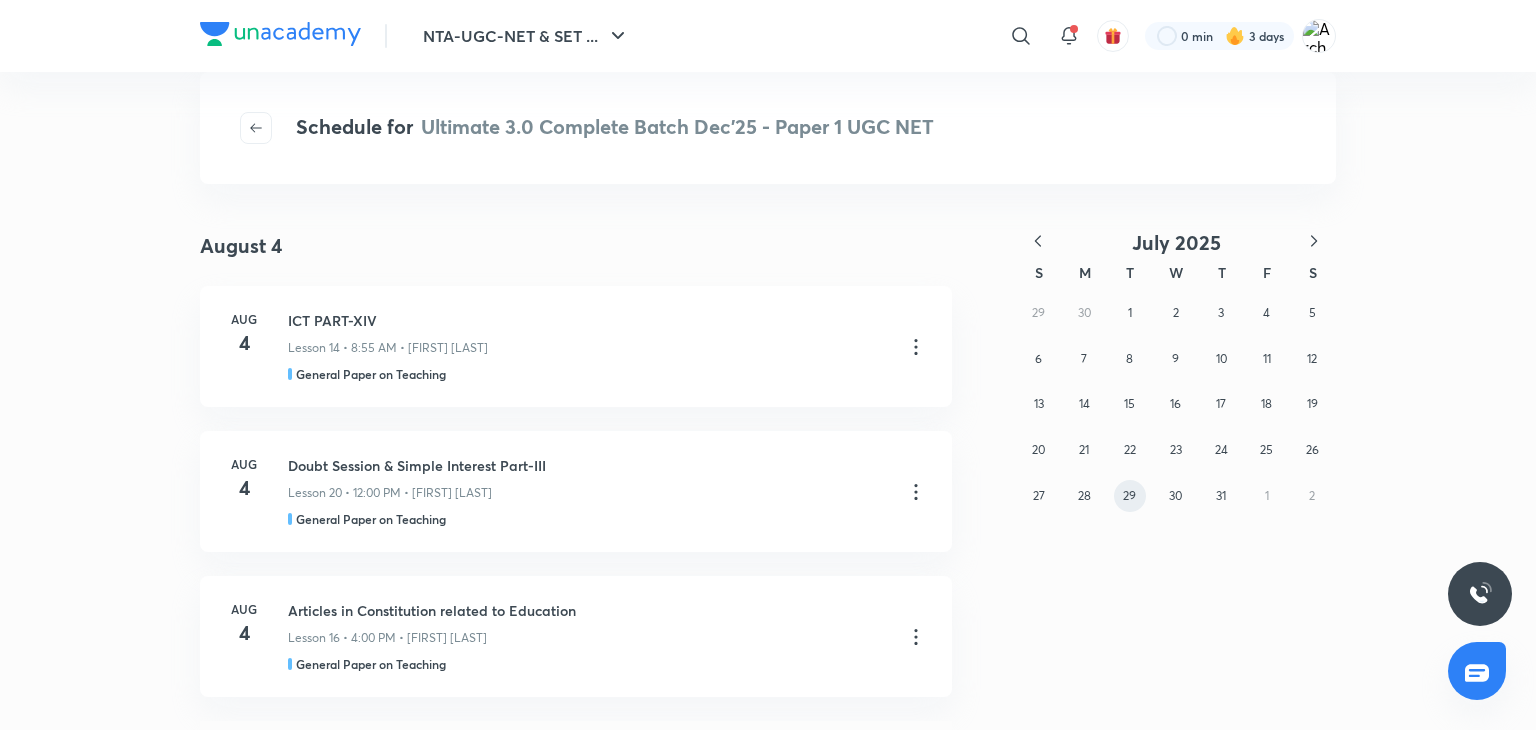 click on "29" at bounding box center (1130, 496) 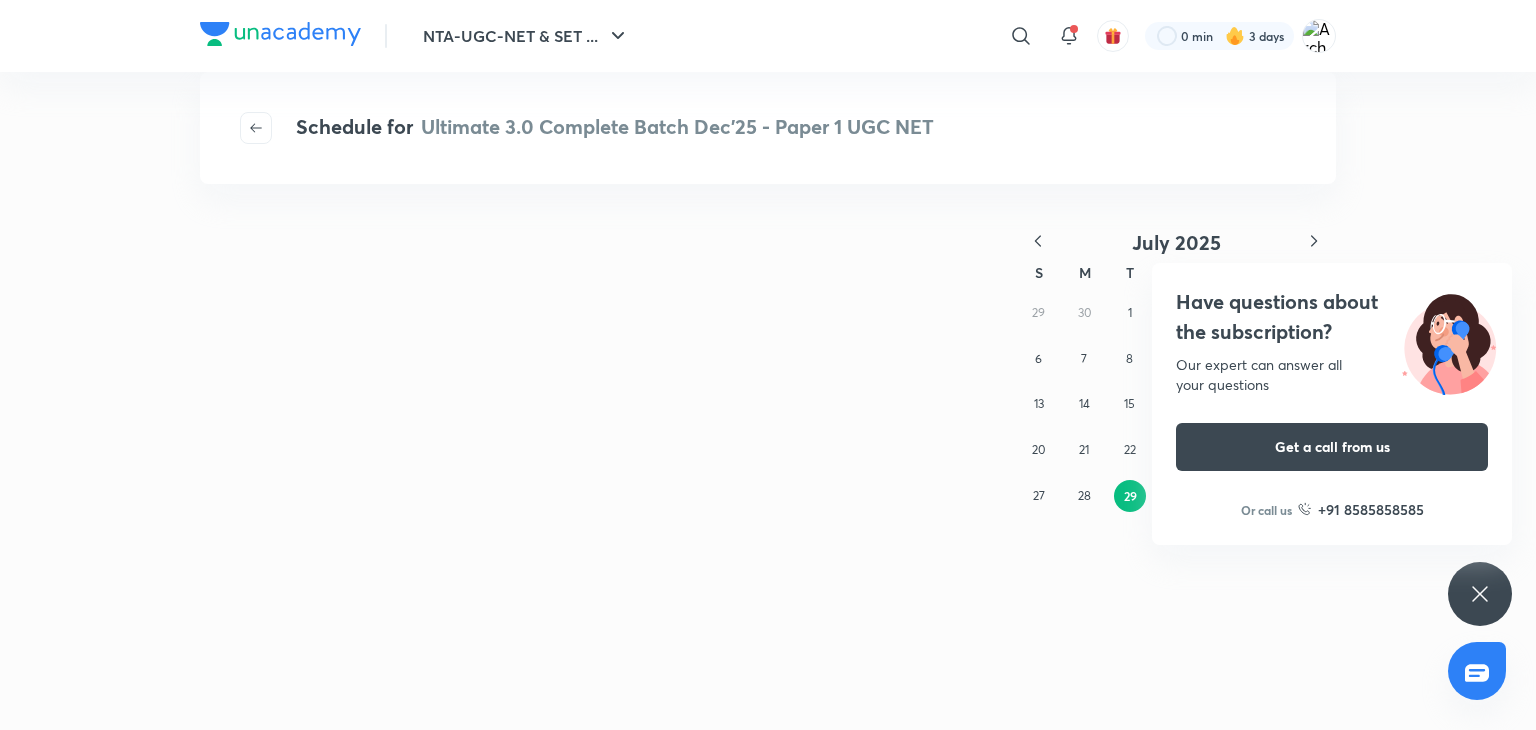 click 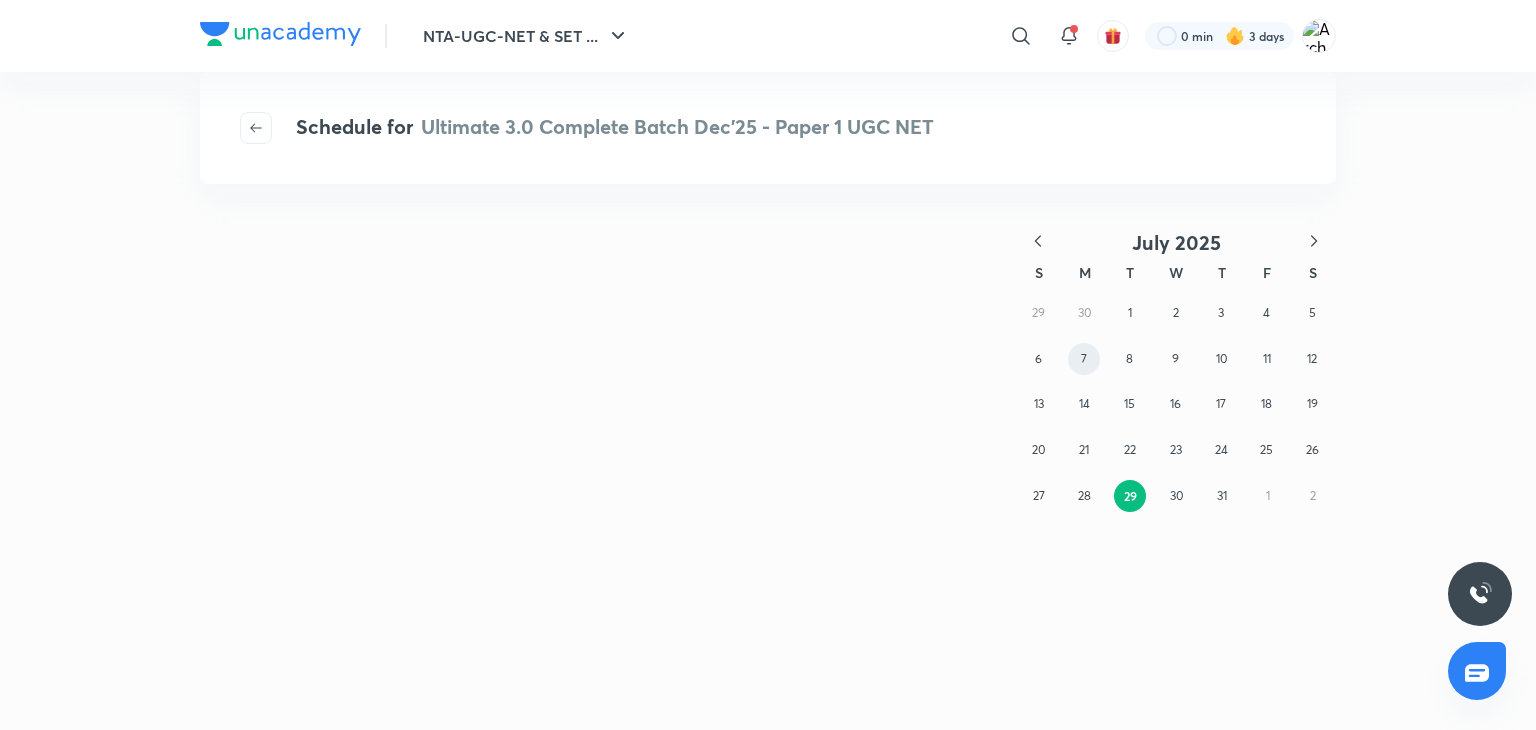 click on "7" at bounding box center (1084, 359) 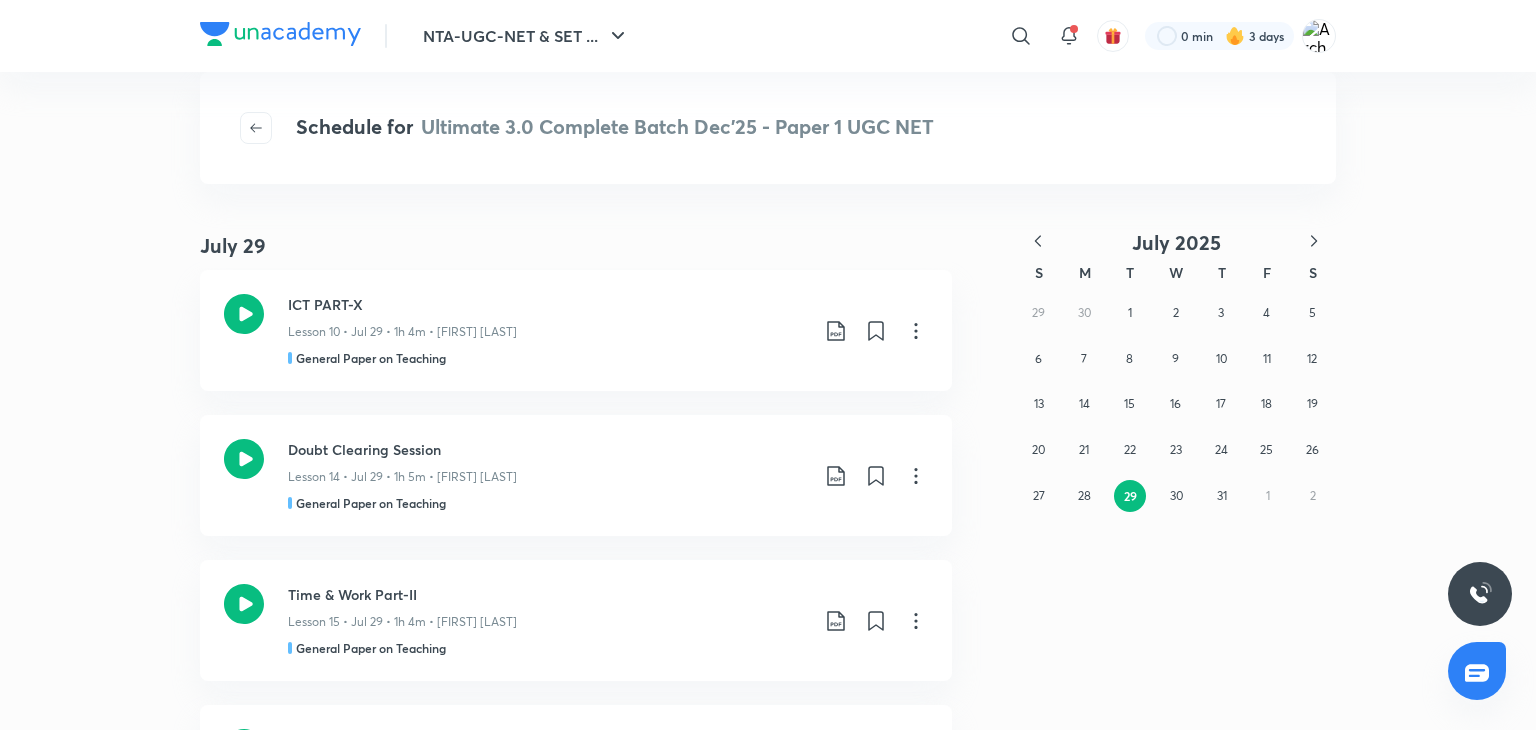scroll, scrollTop: 0, scrollLeft: 0, axis: both 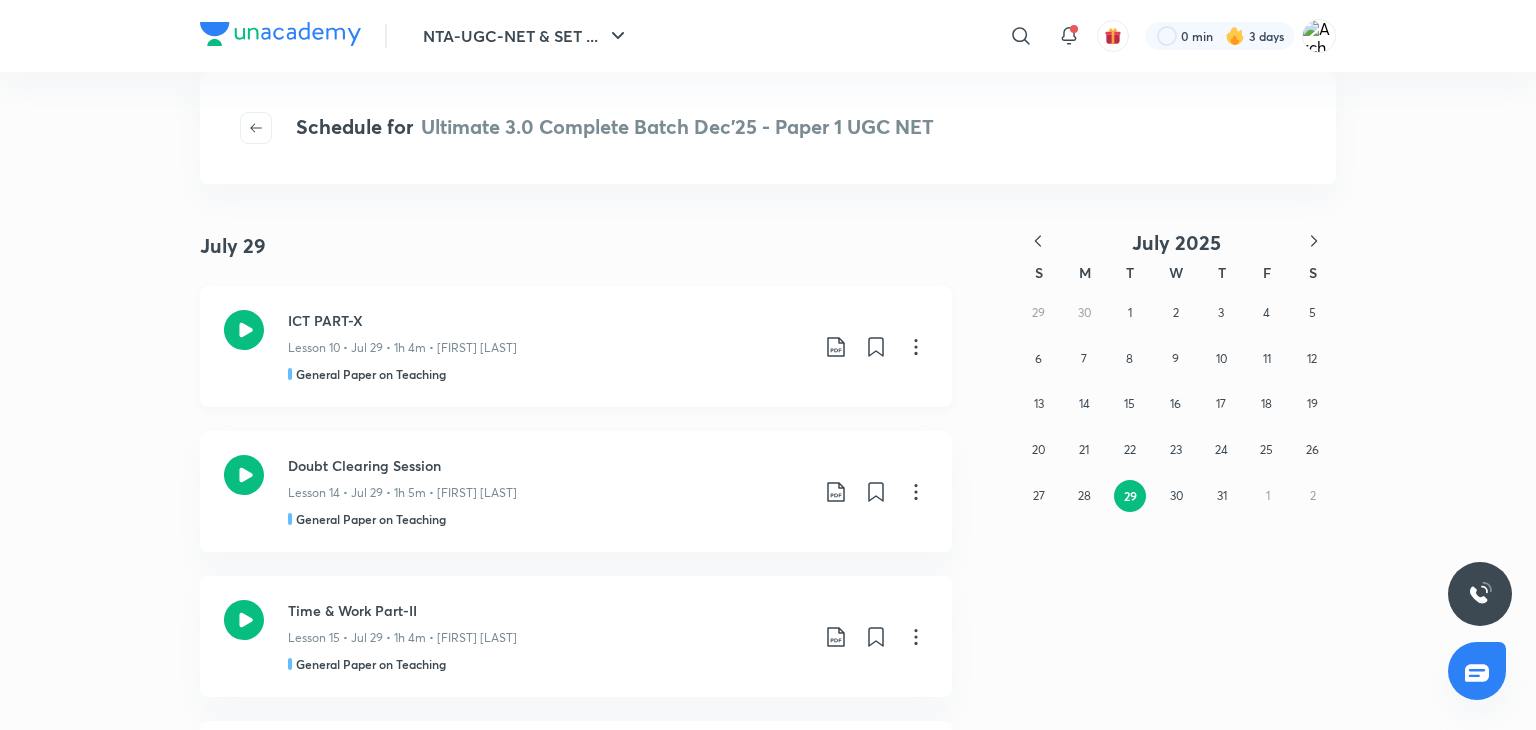 click on "ICT PART-X" at bounding box center [548, 320] 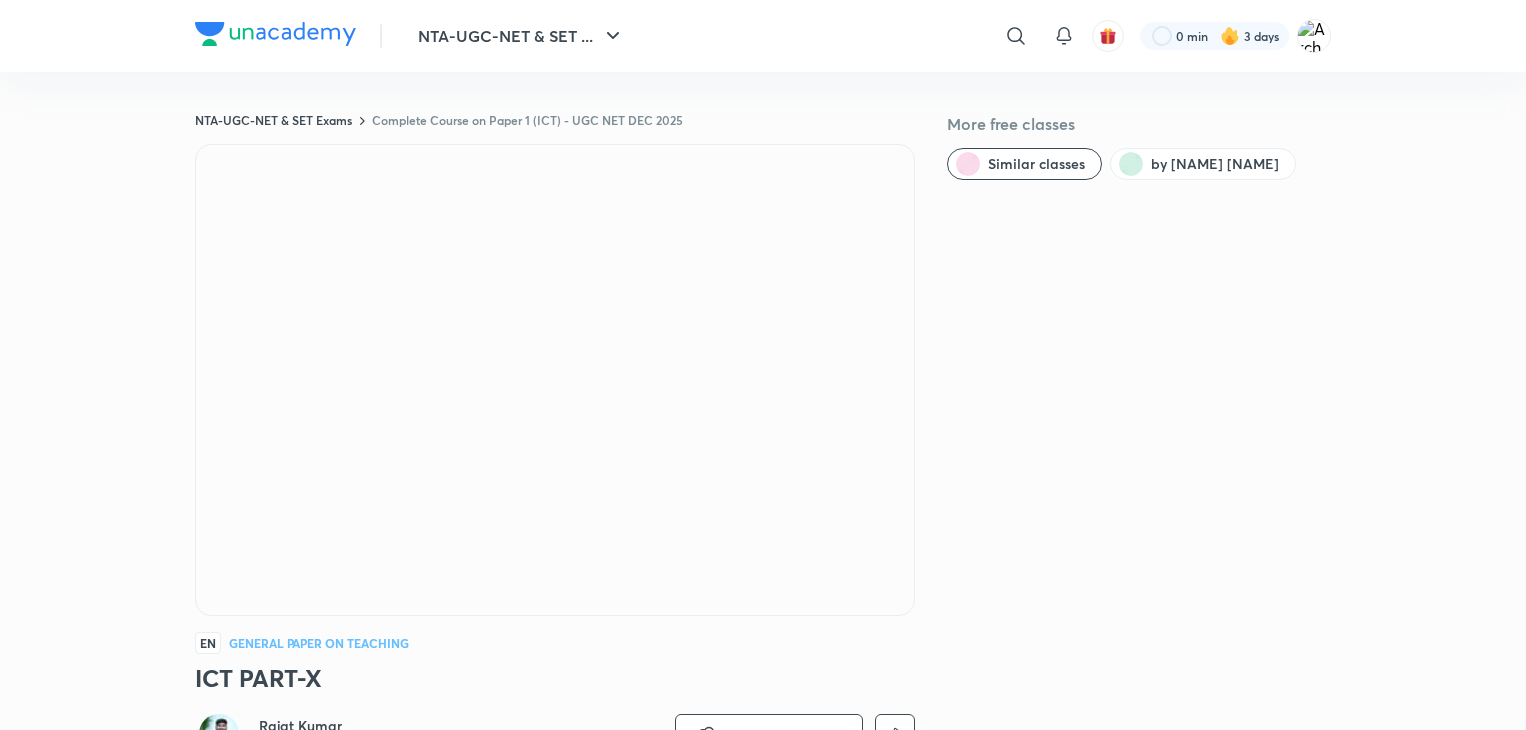 scroll, scrollTop: 0, scrollLeft: 0, axis: both 